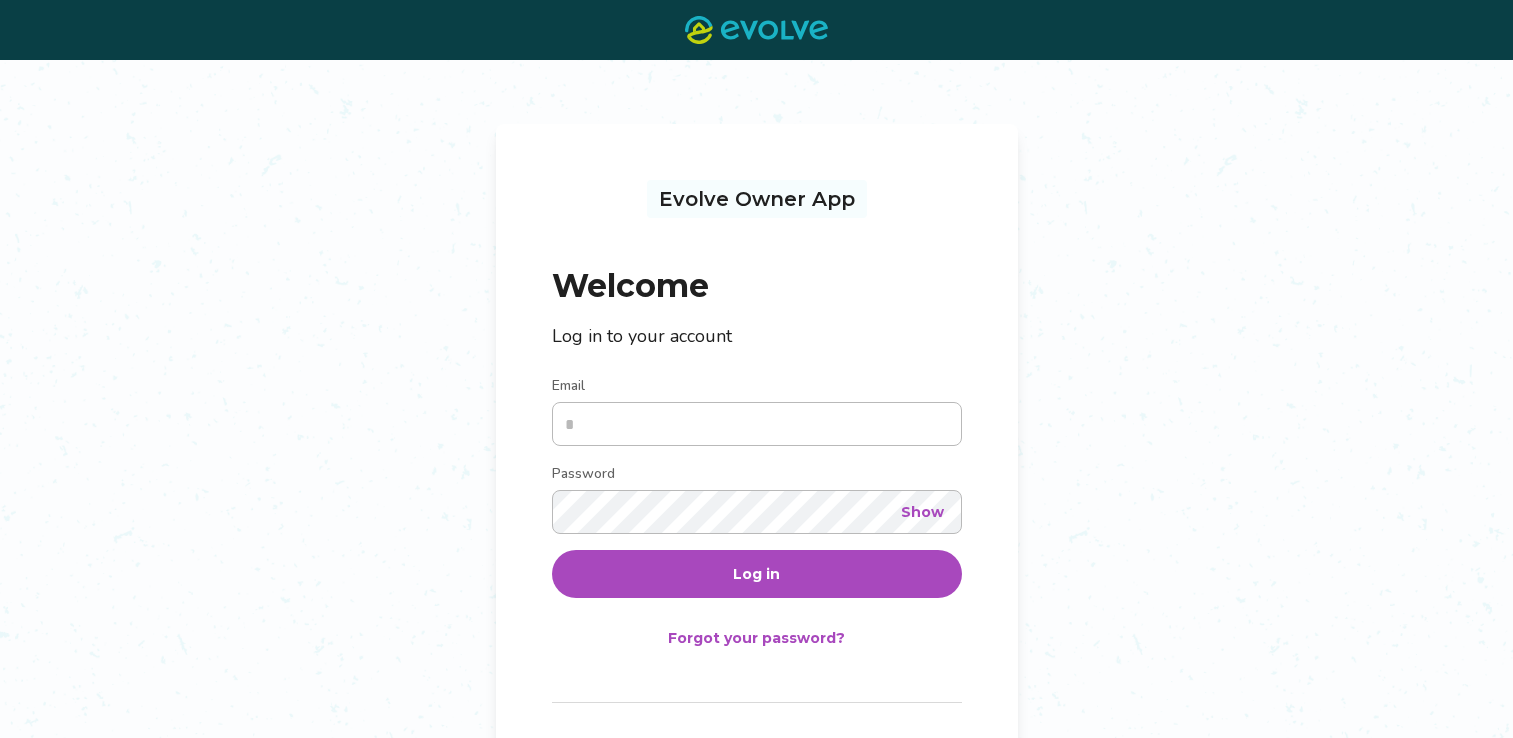 scroll, scrollTop: 0, scrollLeft: 0, axis: both 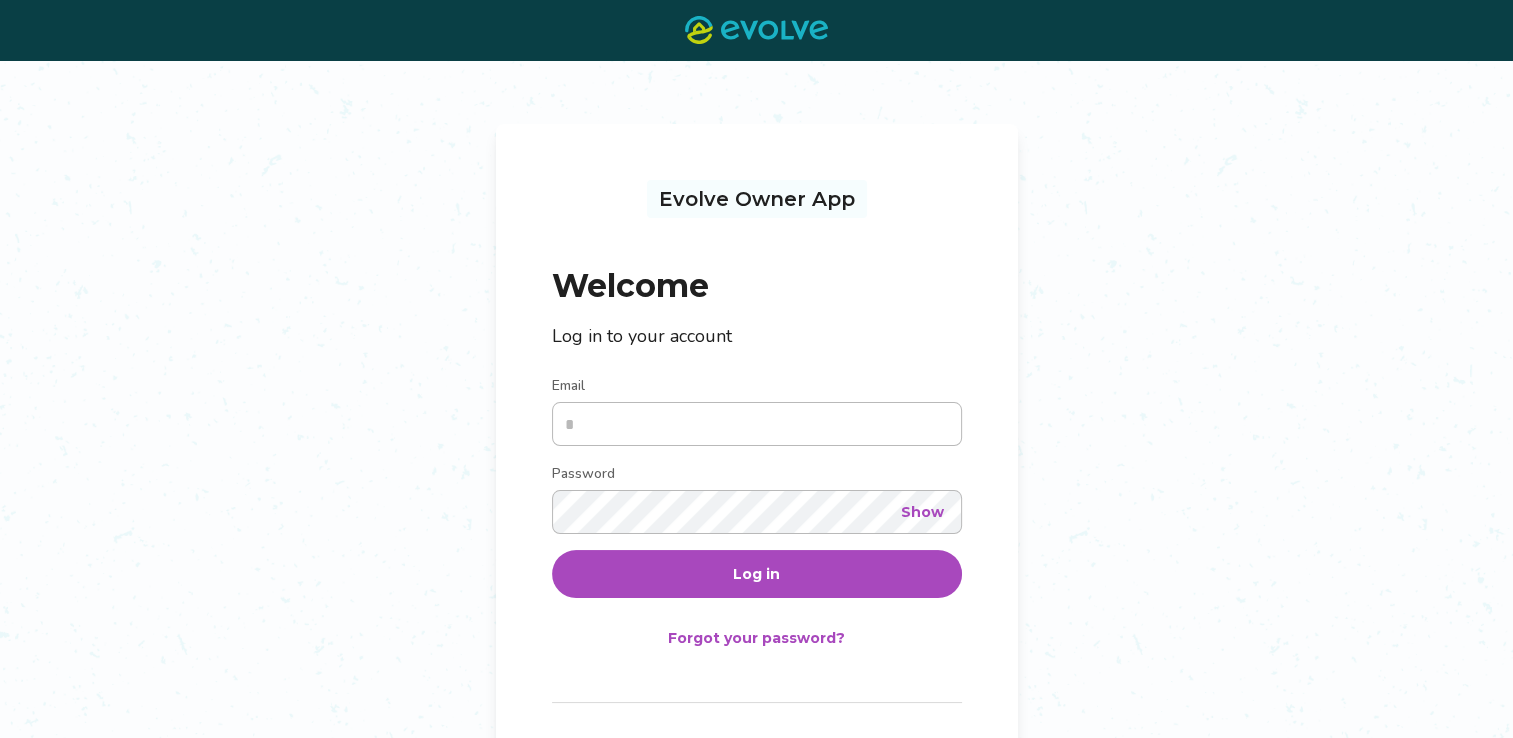 click on "Email" at bounding box center (757, 424) 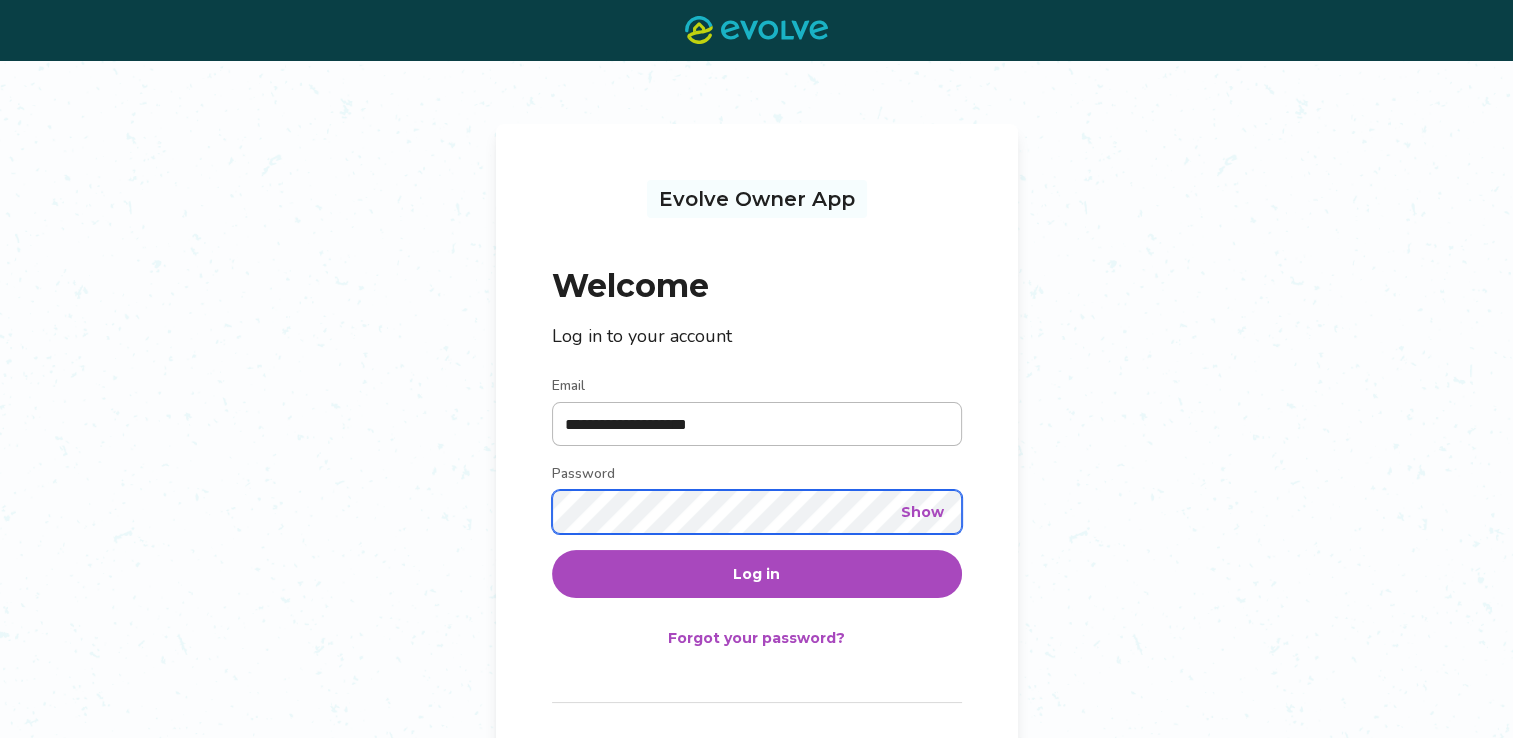 click on "Log in" at bounding box center (757, 574) 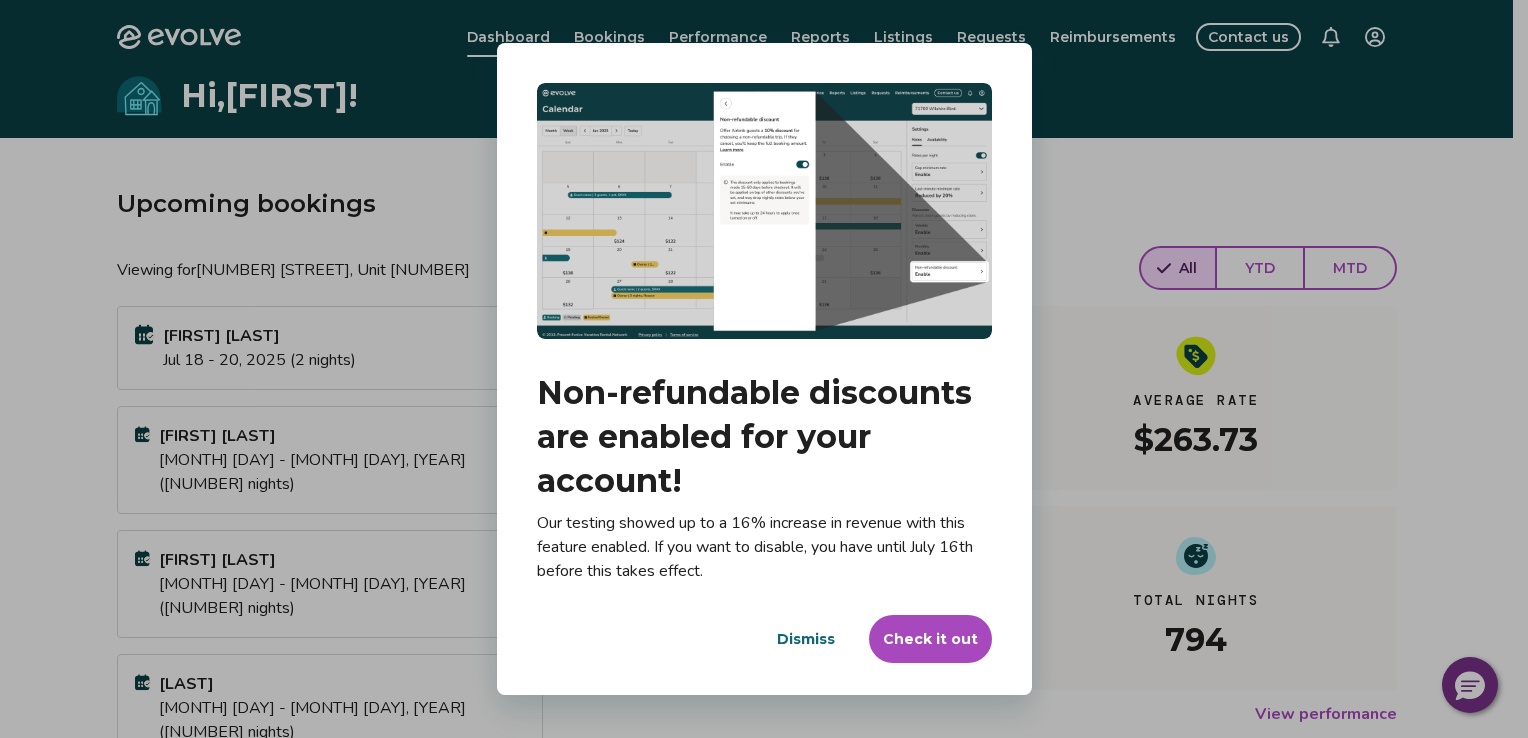 click on "Dialog Non-refundable discounts are enabled for your account! Our testing showed up to a 16% increase in revenue with this feature enabled. If you want to disable, you have until July 16th before this takes effect. Dismiss Check it out" at bounding box center [764, 369] 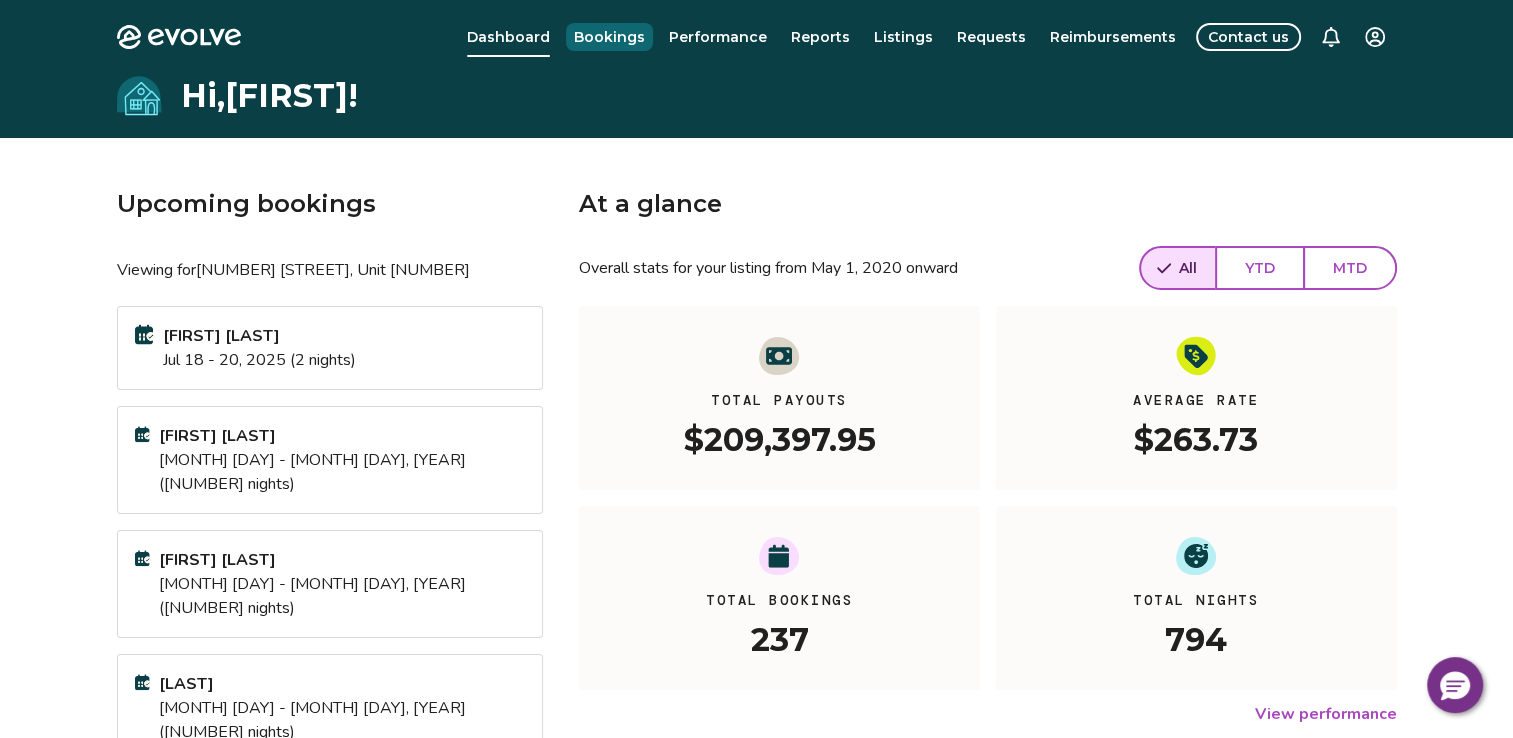 click on "Bookings" at bounding box center (609, 37) 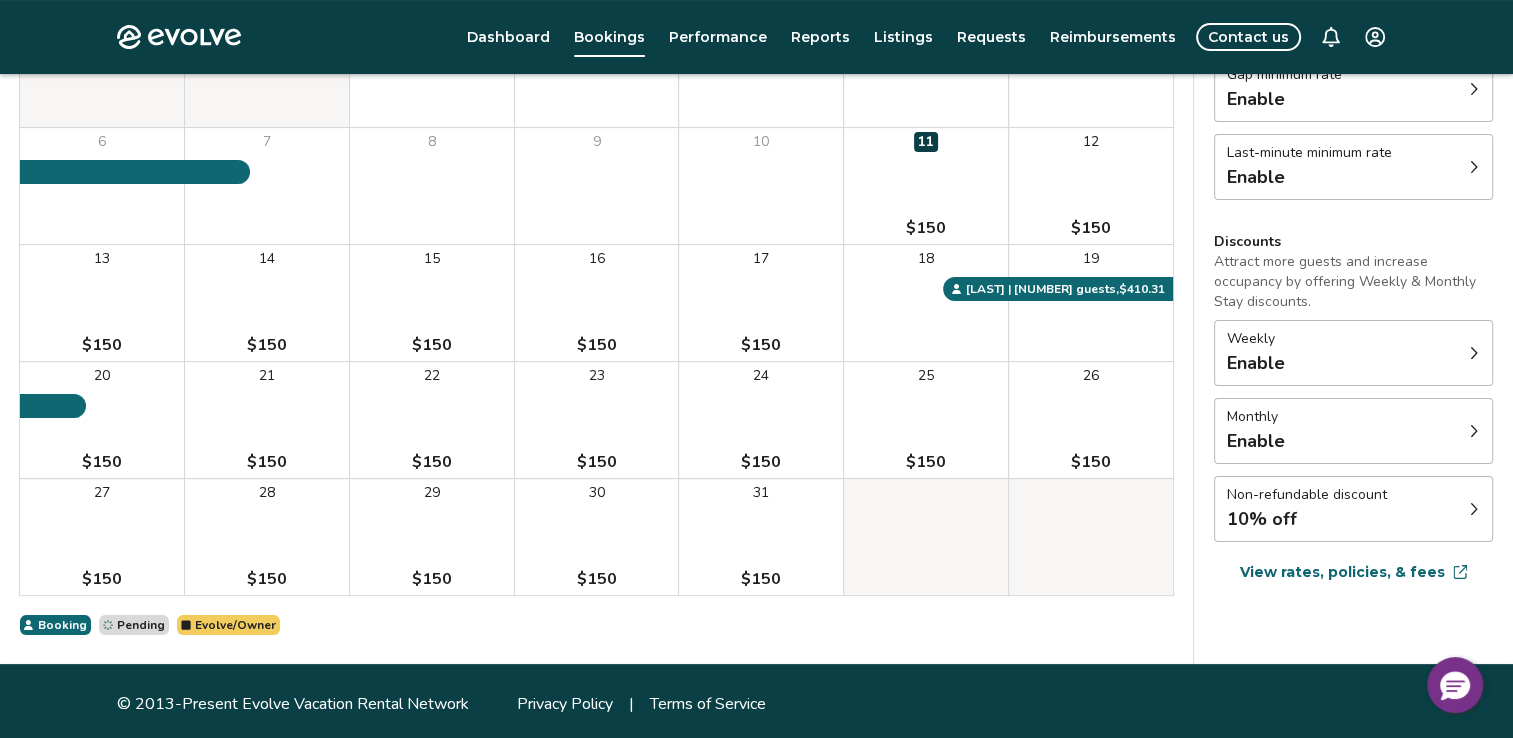 scroll, scrollTop: 296, scrollLeft: 0, axis: vertical 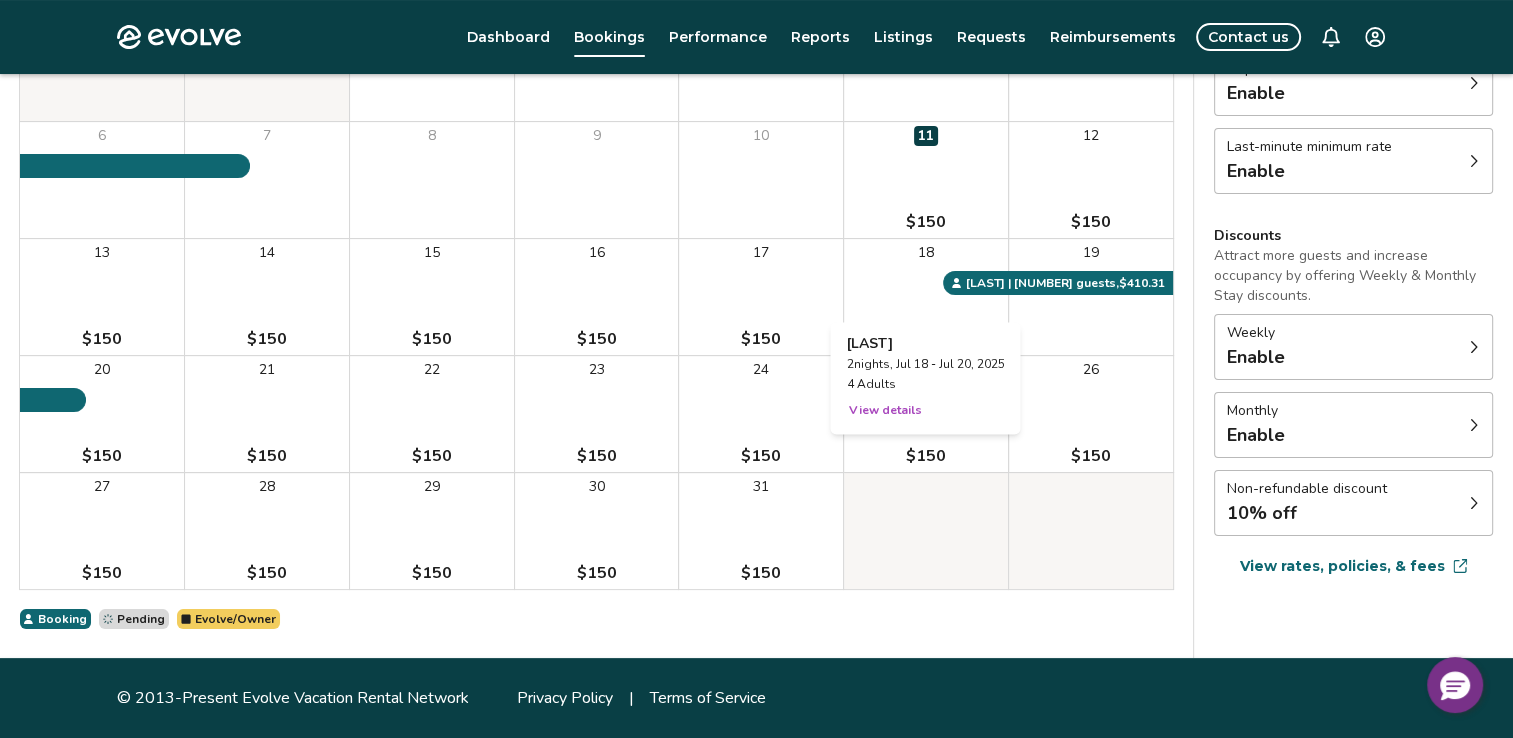 click on "View details" at bounding box center (884, 410) 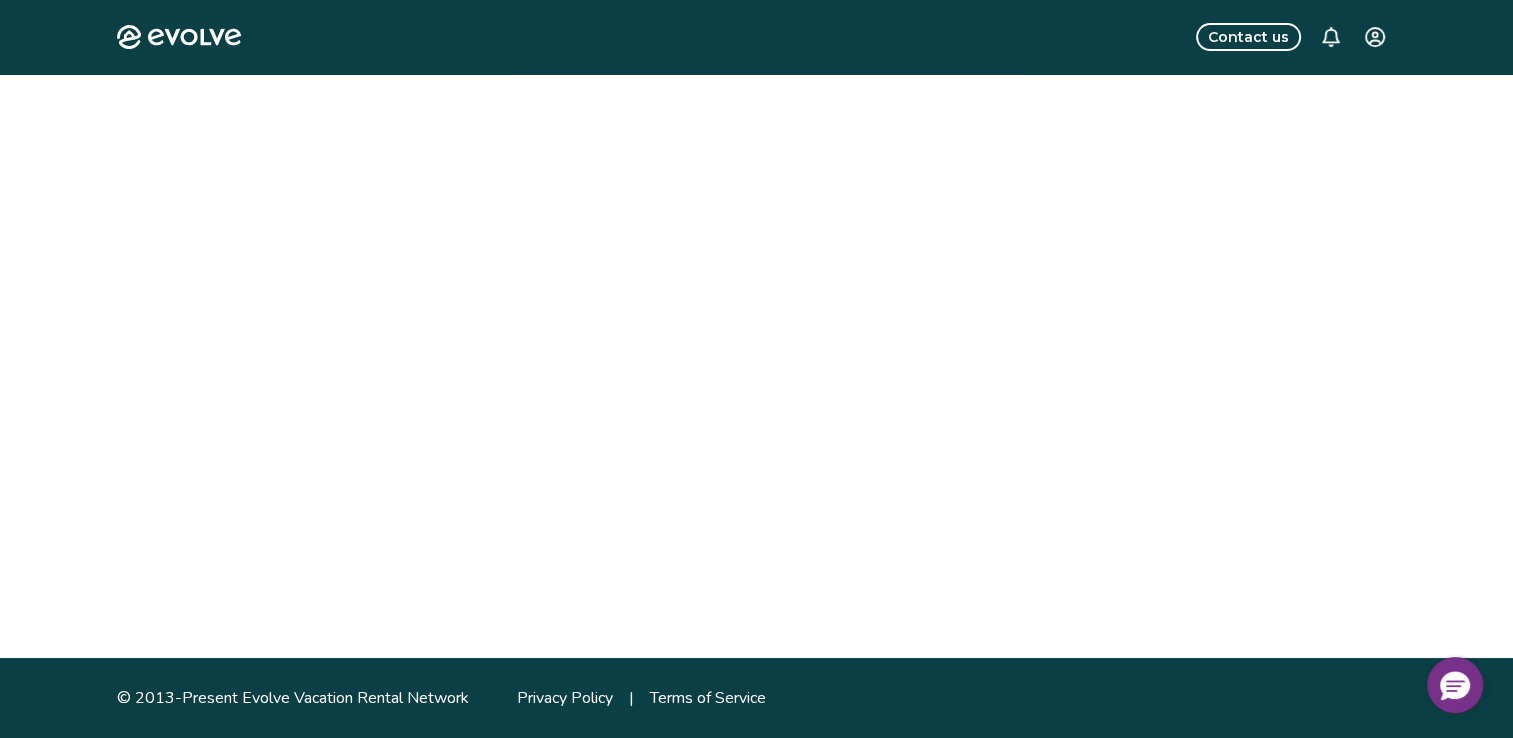 scroll, scrollTop: 0, scrollLeft: 0, axis: both 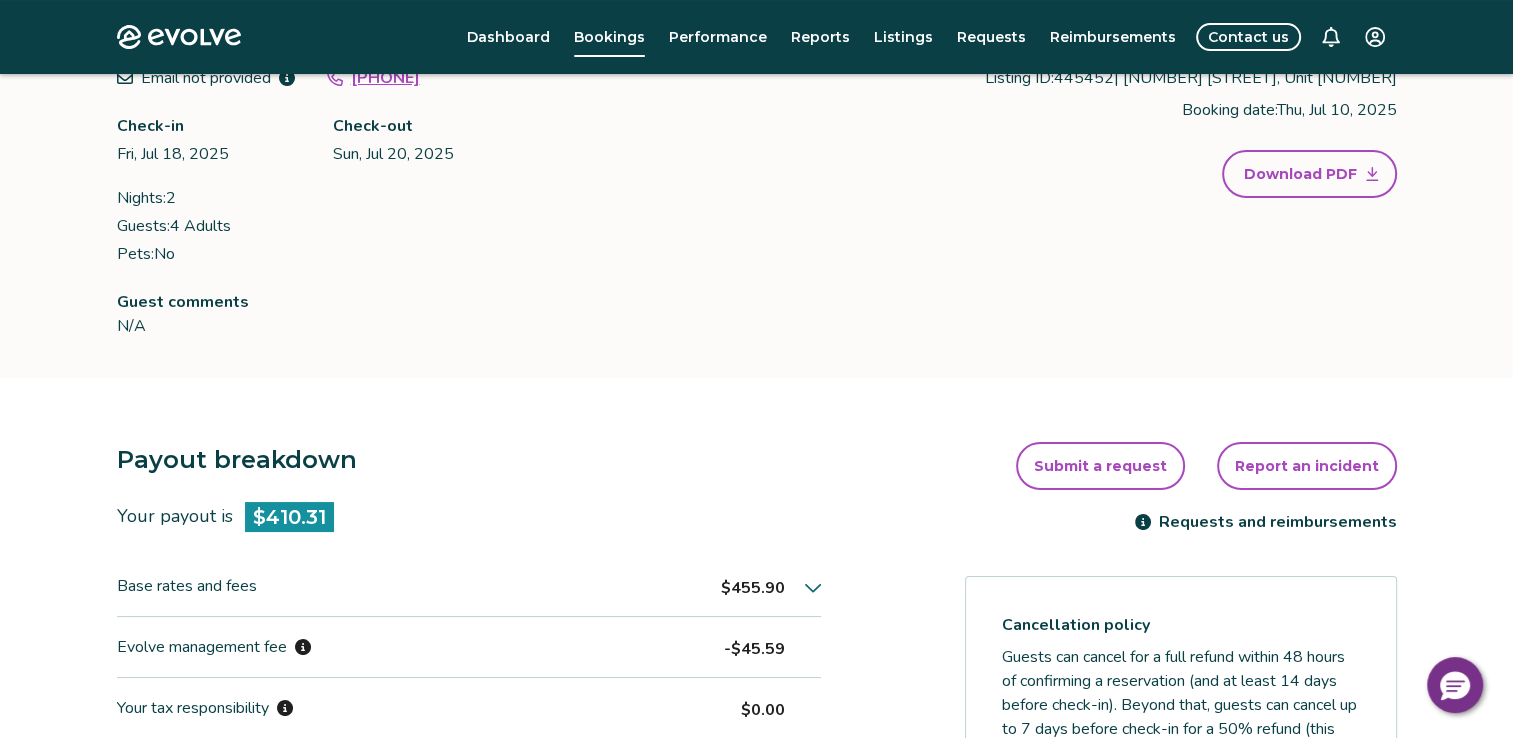 click 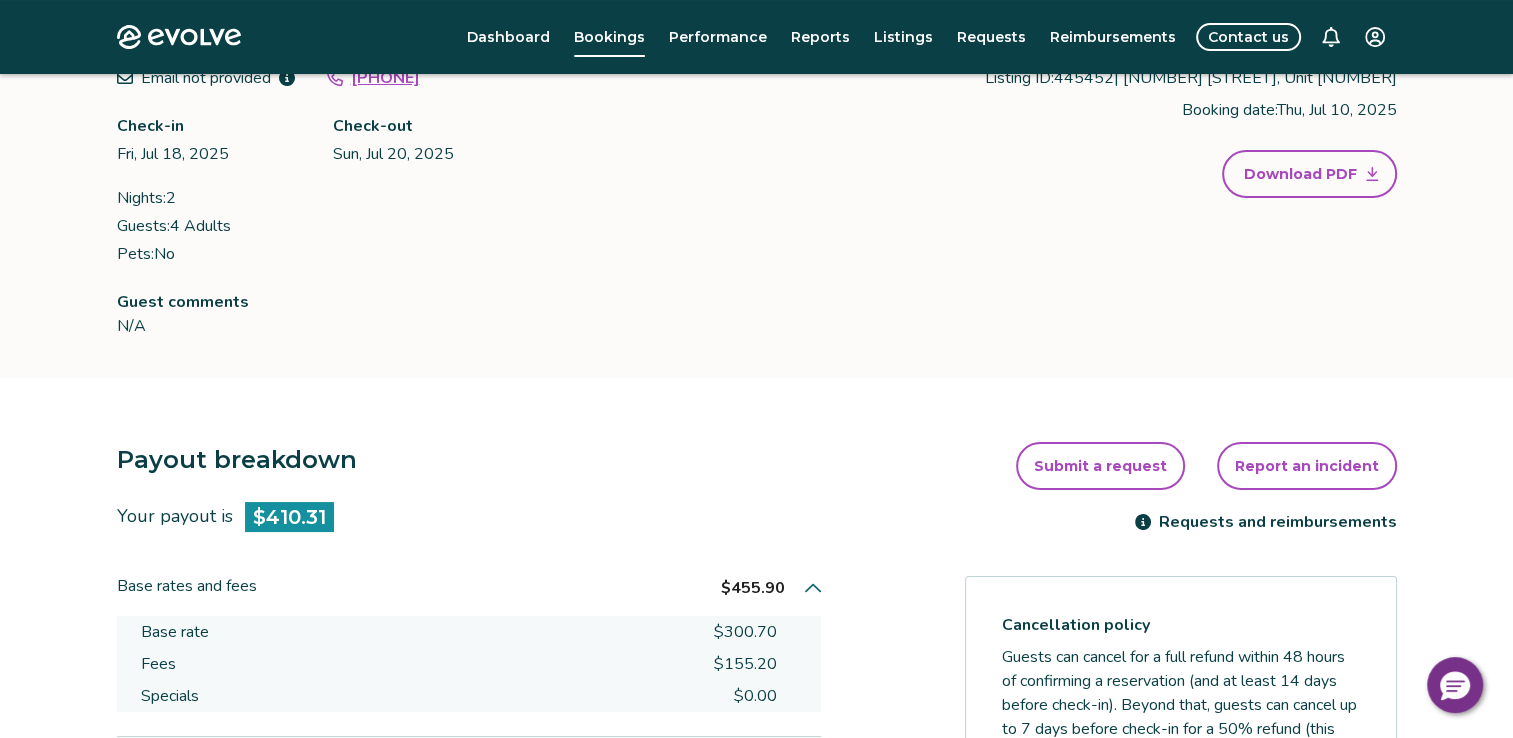 click 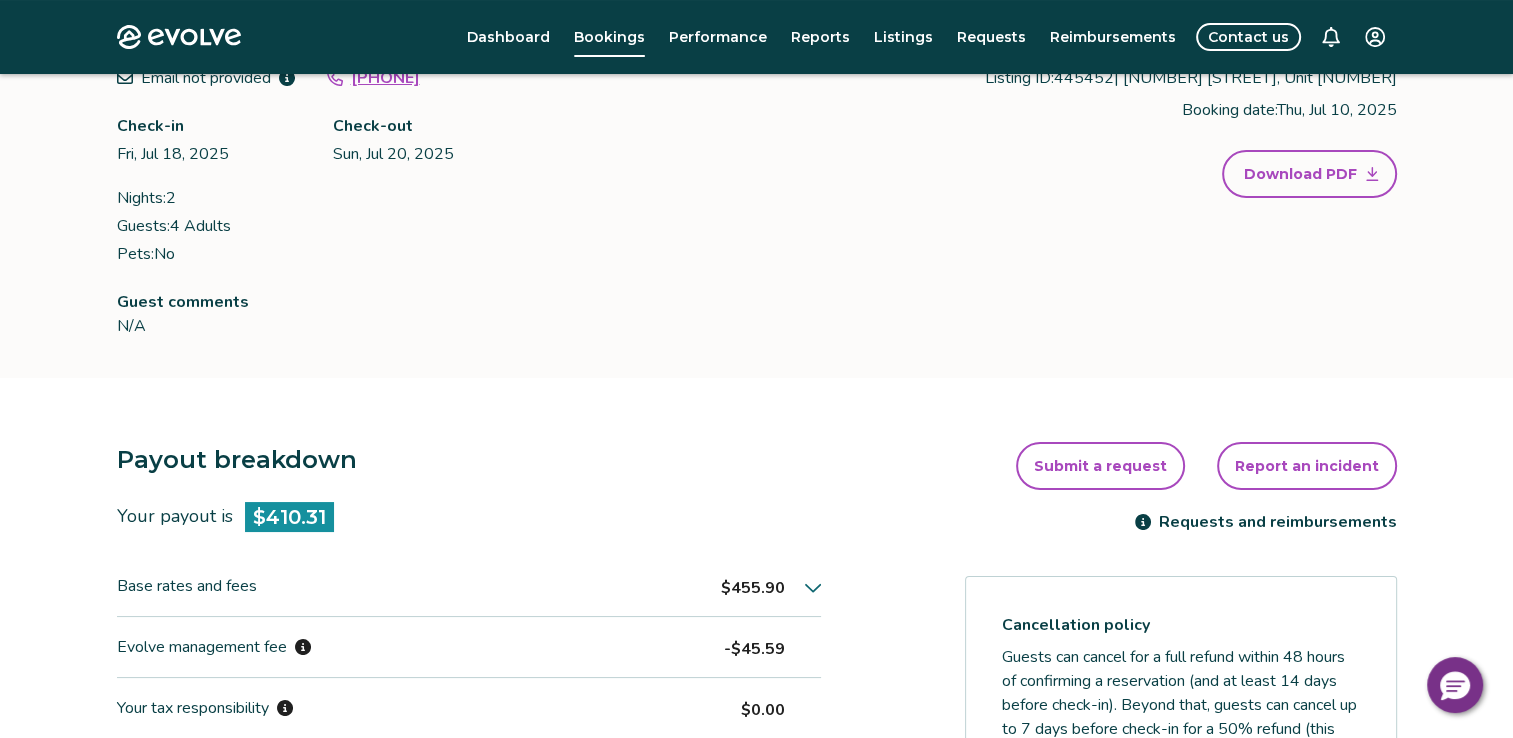 click 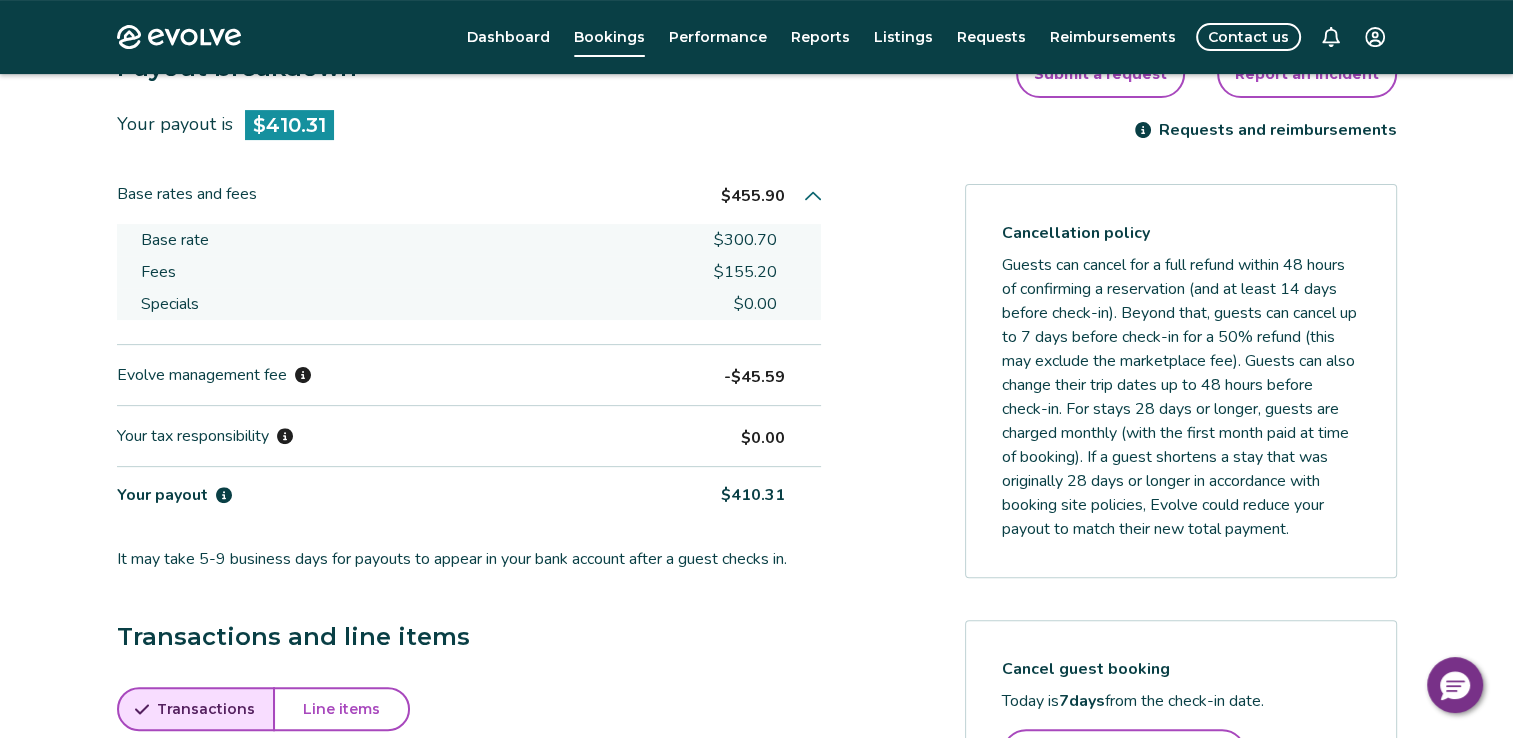 scroll, scrollTop: 578, scrollLeft: 0, axis: vertical 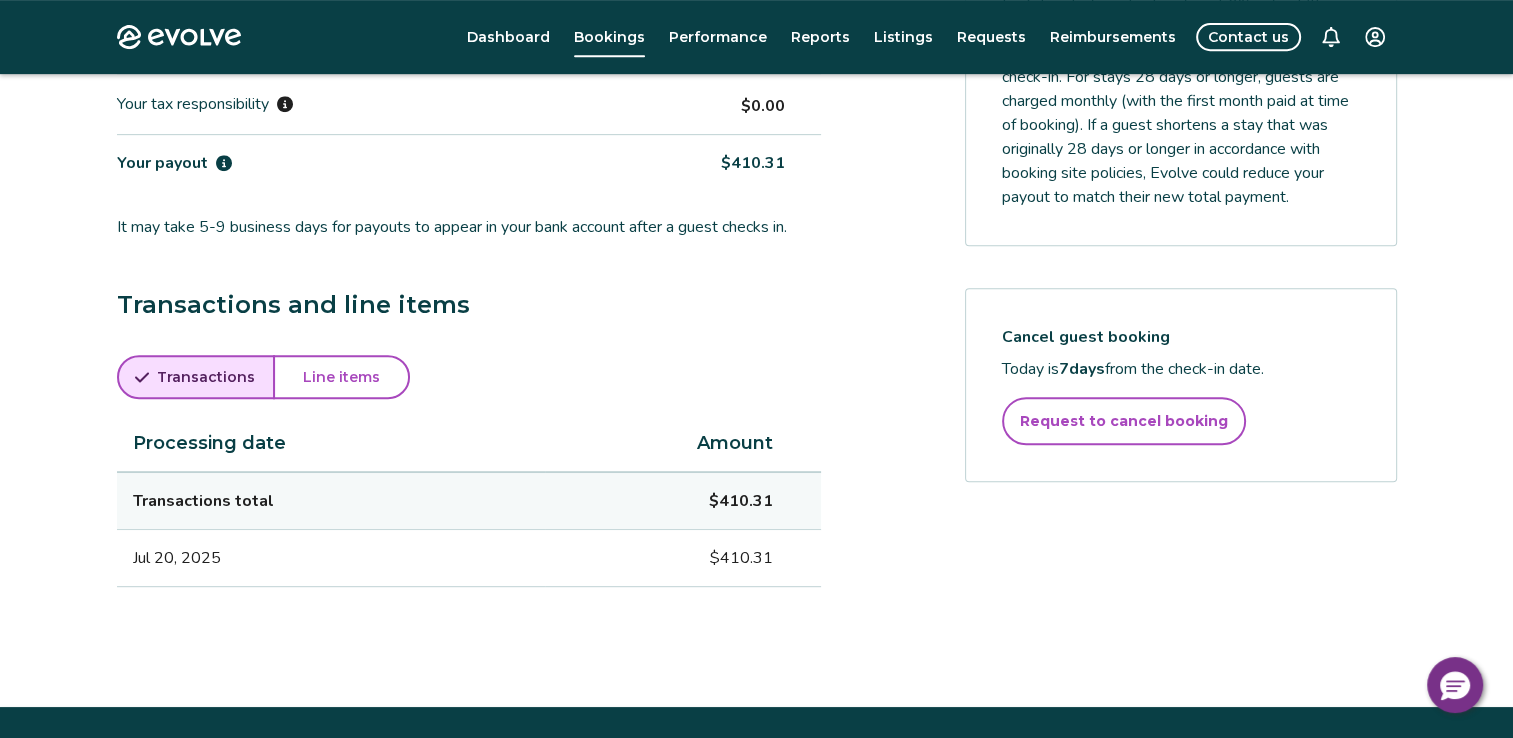 click on "Transactions" at bounding box center (206, 377) 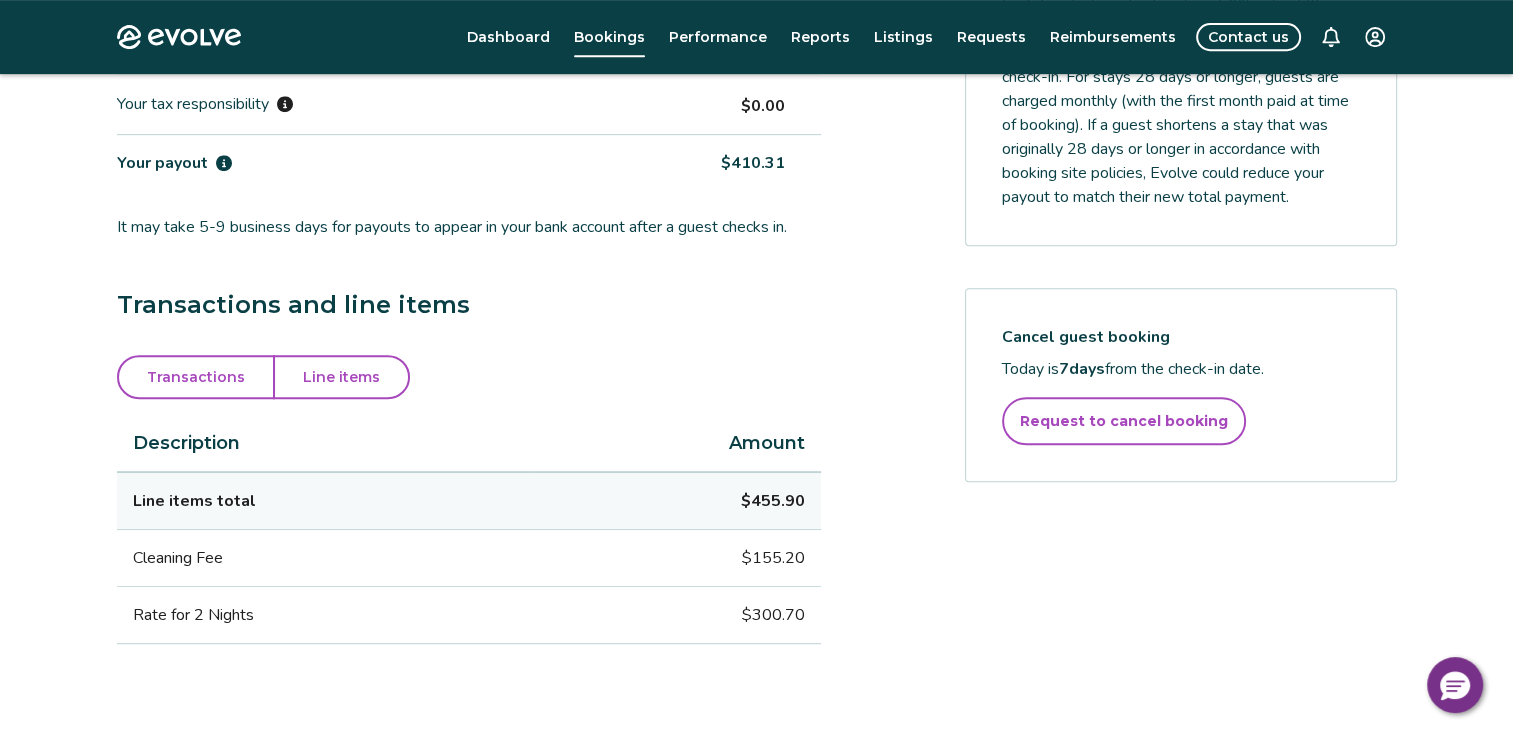 click on "Line items" at bounding box center [341, 377] 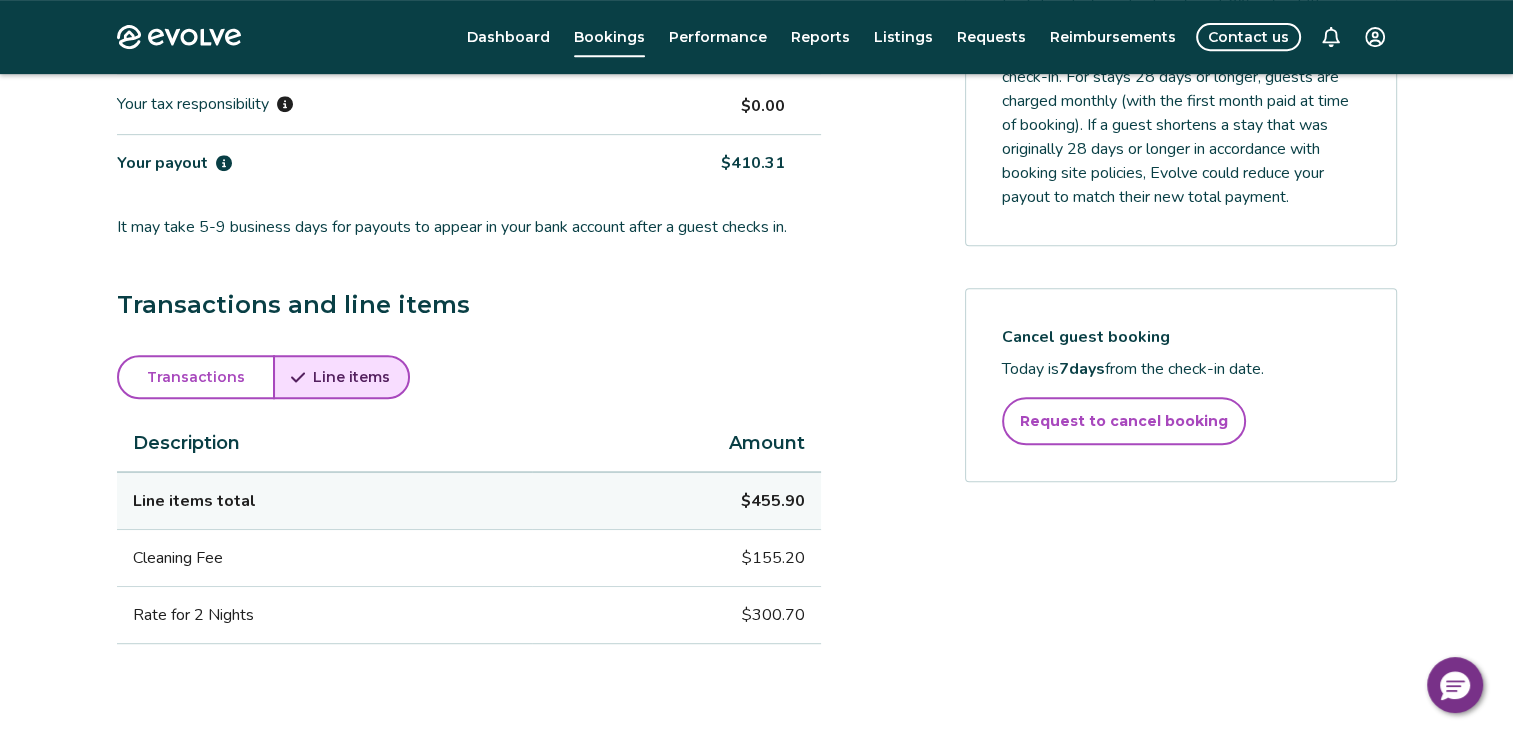 click on "Line items" at bounding box center (351, 377) 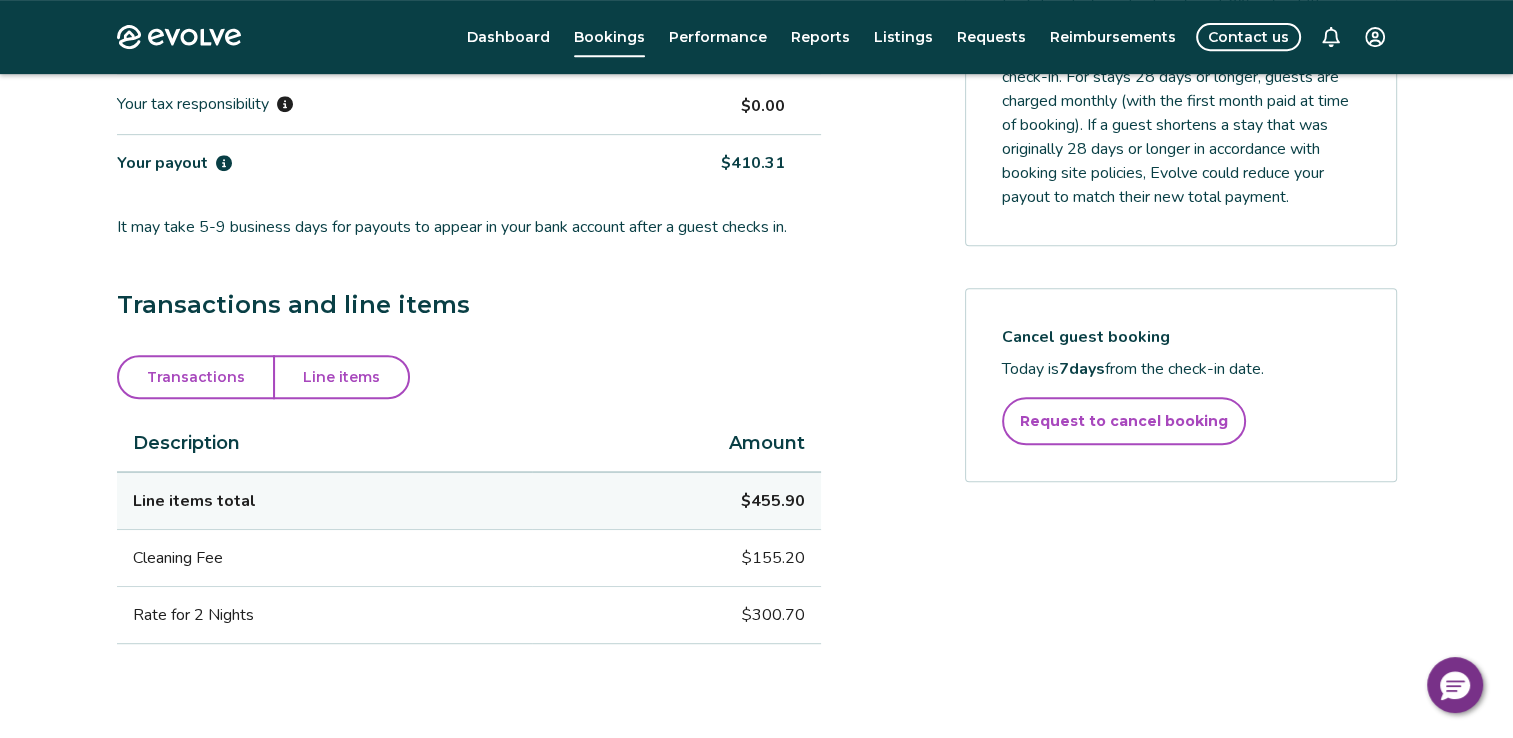 click on "Transactions" at bounding box center [196, 377] 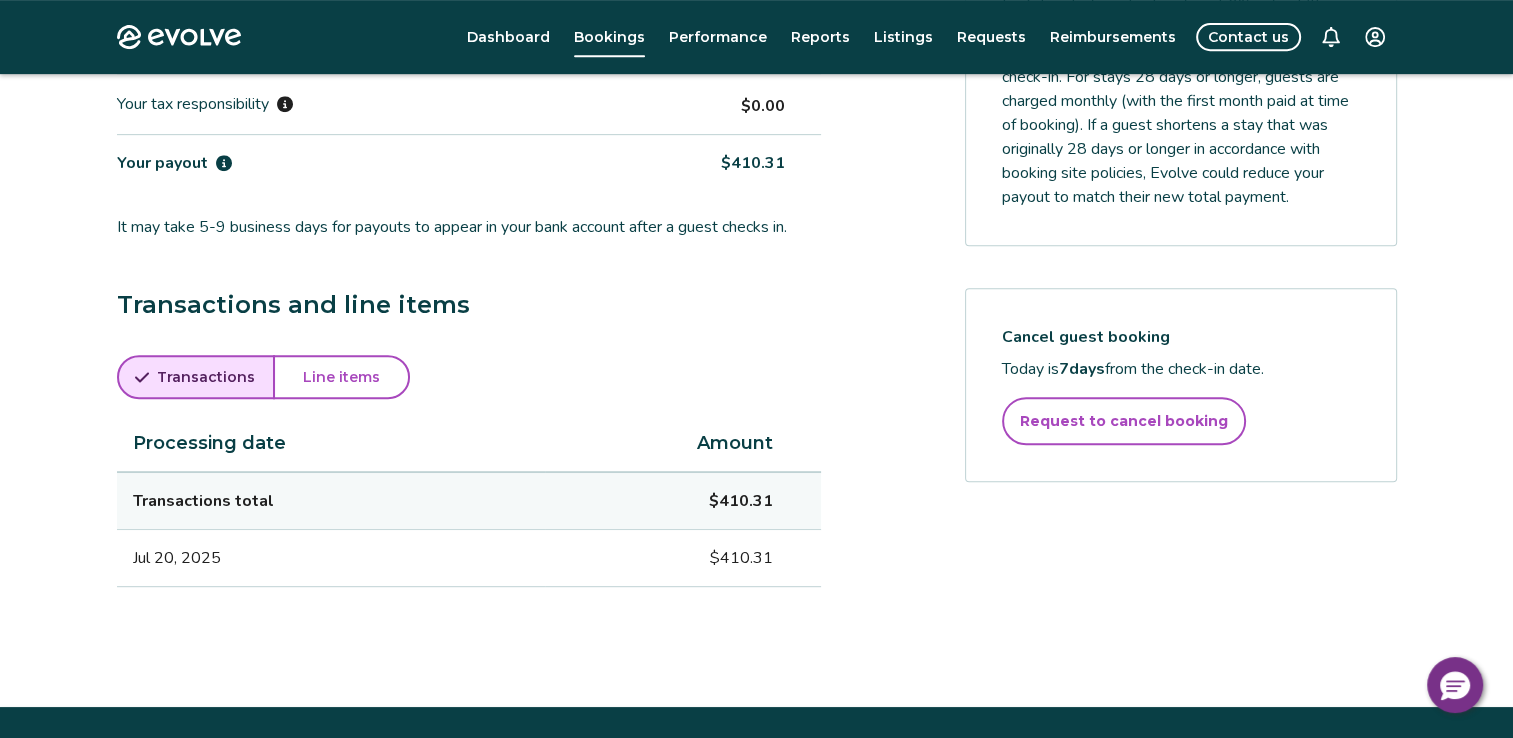 click on "Transactions and line items Transactions Line items Processing date Amount Transactions total [CURRENCY][AMOUNT] [MONTH] [DAY], [YEAR] [CURRENCY][AMOUNT]" at bounding box center (469, 437) 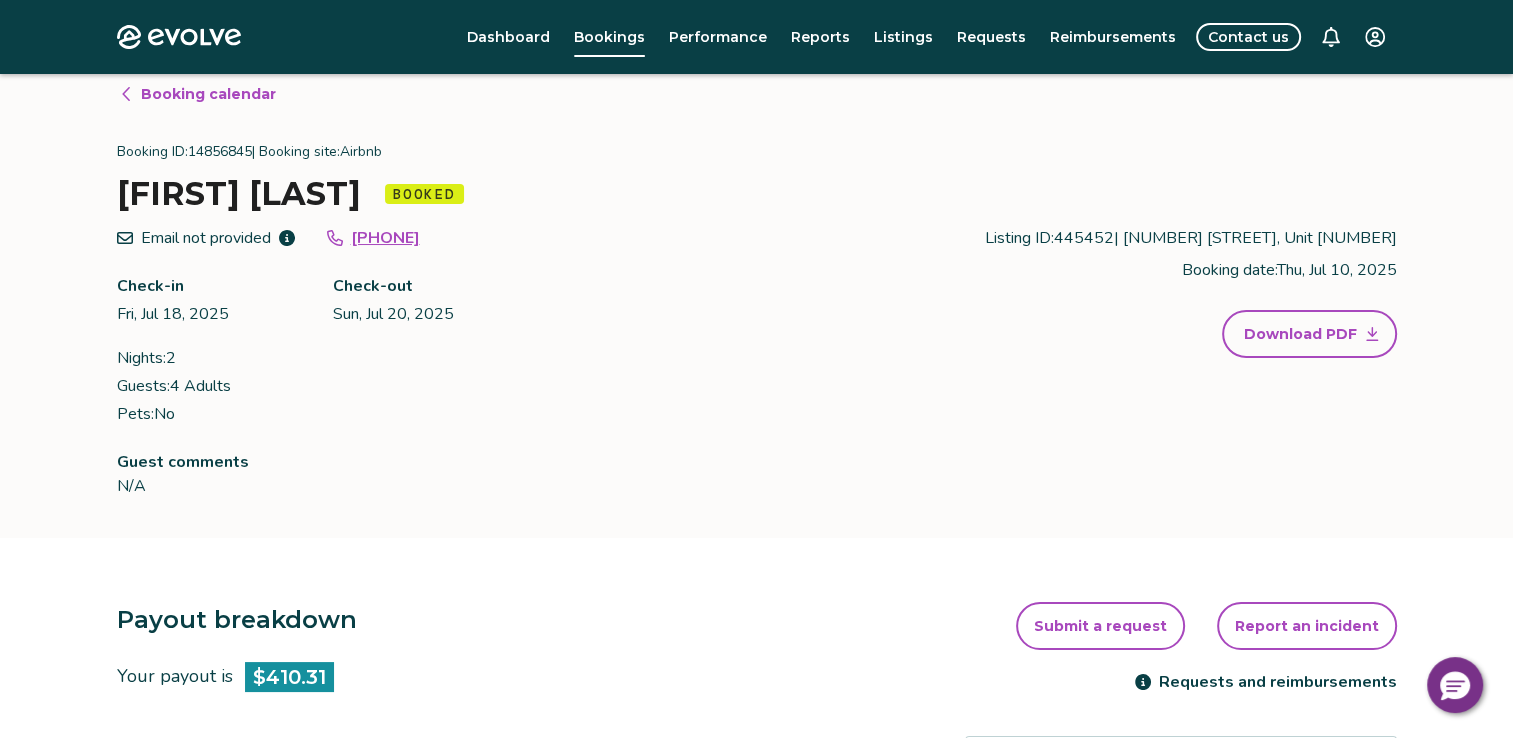 scroll, scrollTop: 0, scrollLeft: 0, axis: both 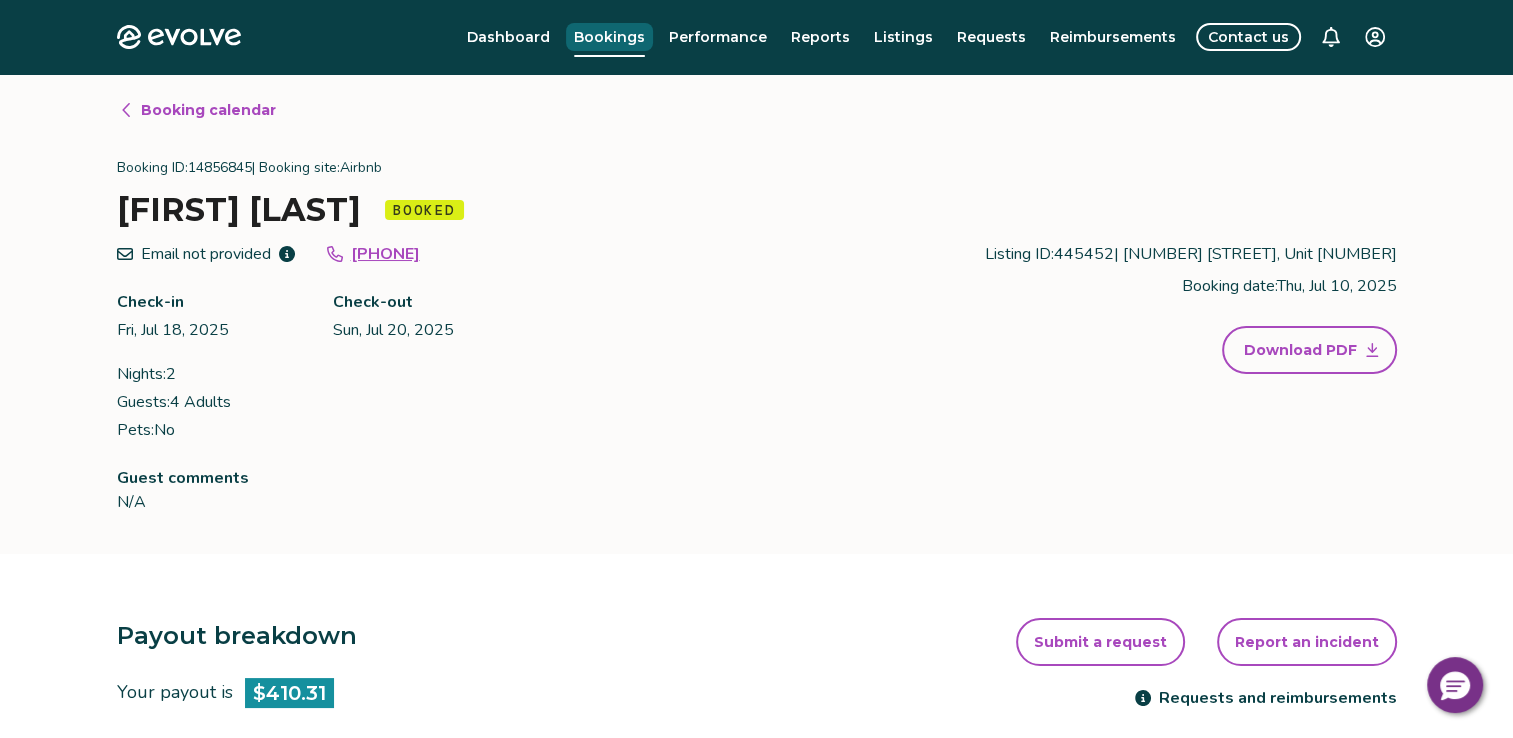 click on "Bookings" at bounding box center [609, 37] 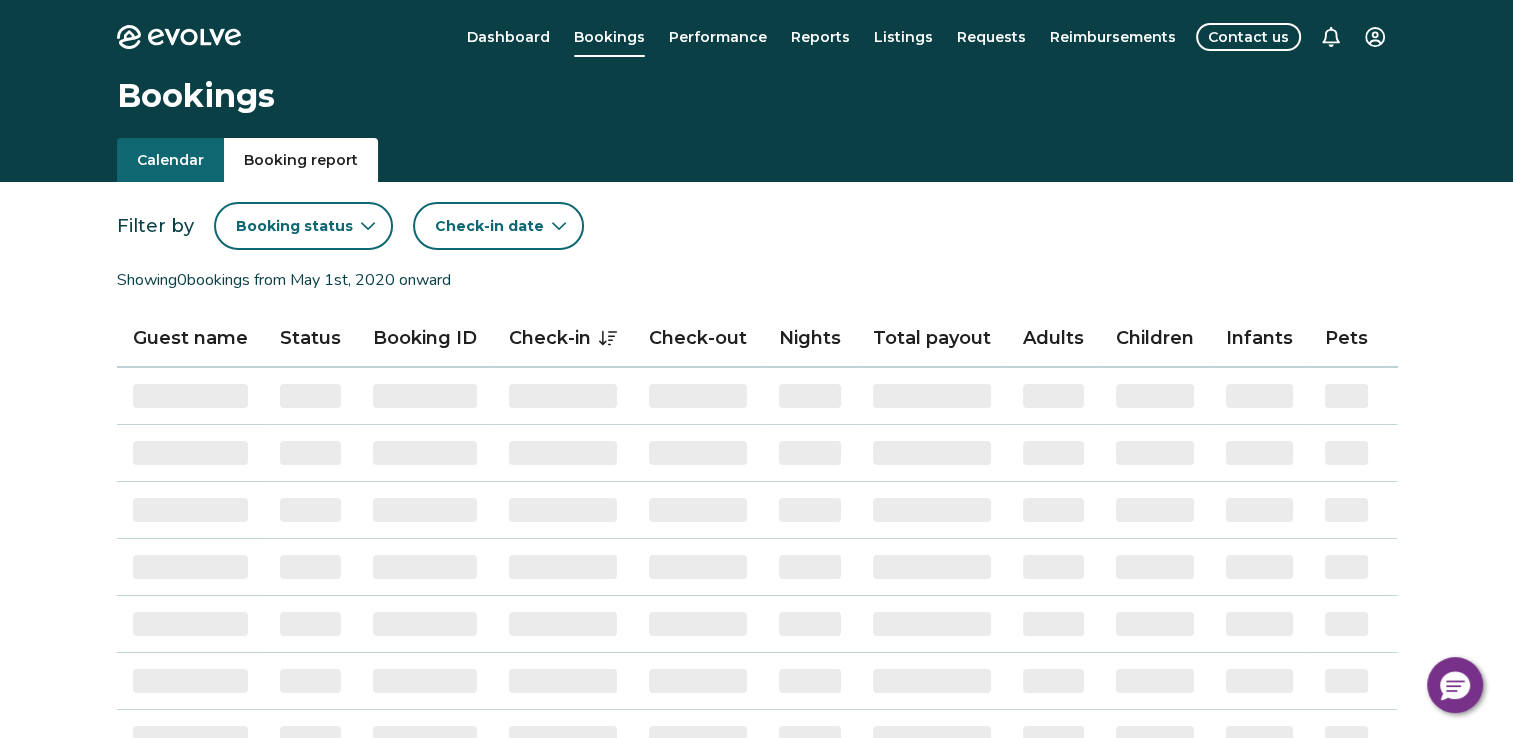 click on "Booking report" at bounding box center [301, 160] 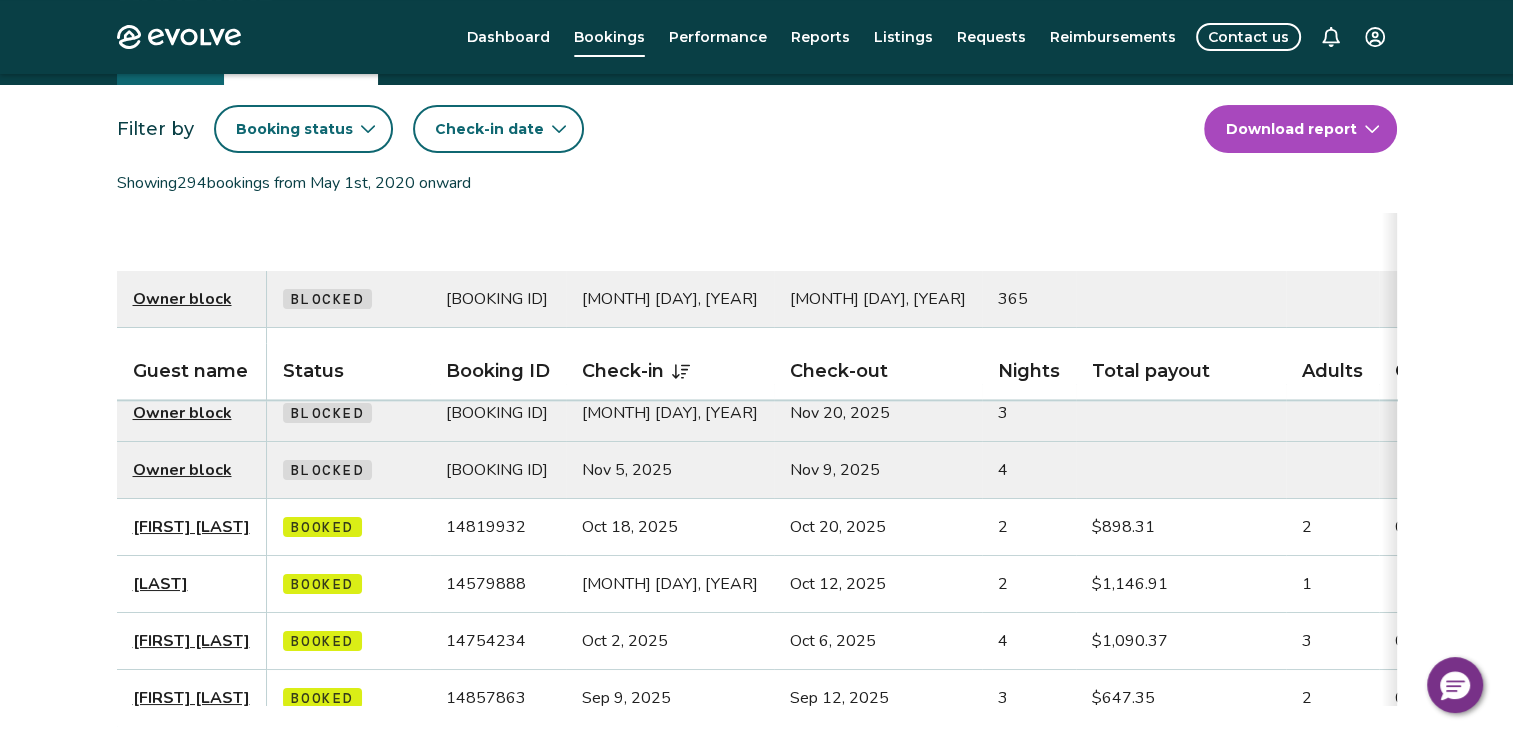 scroll, scrollTop: 0, scrollLeft: 0, axis: both 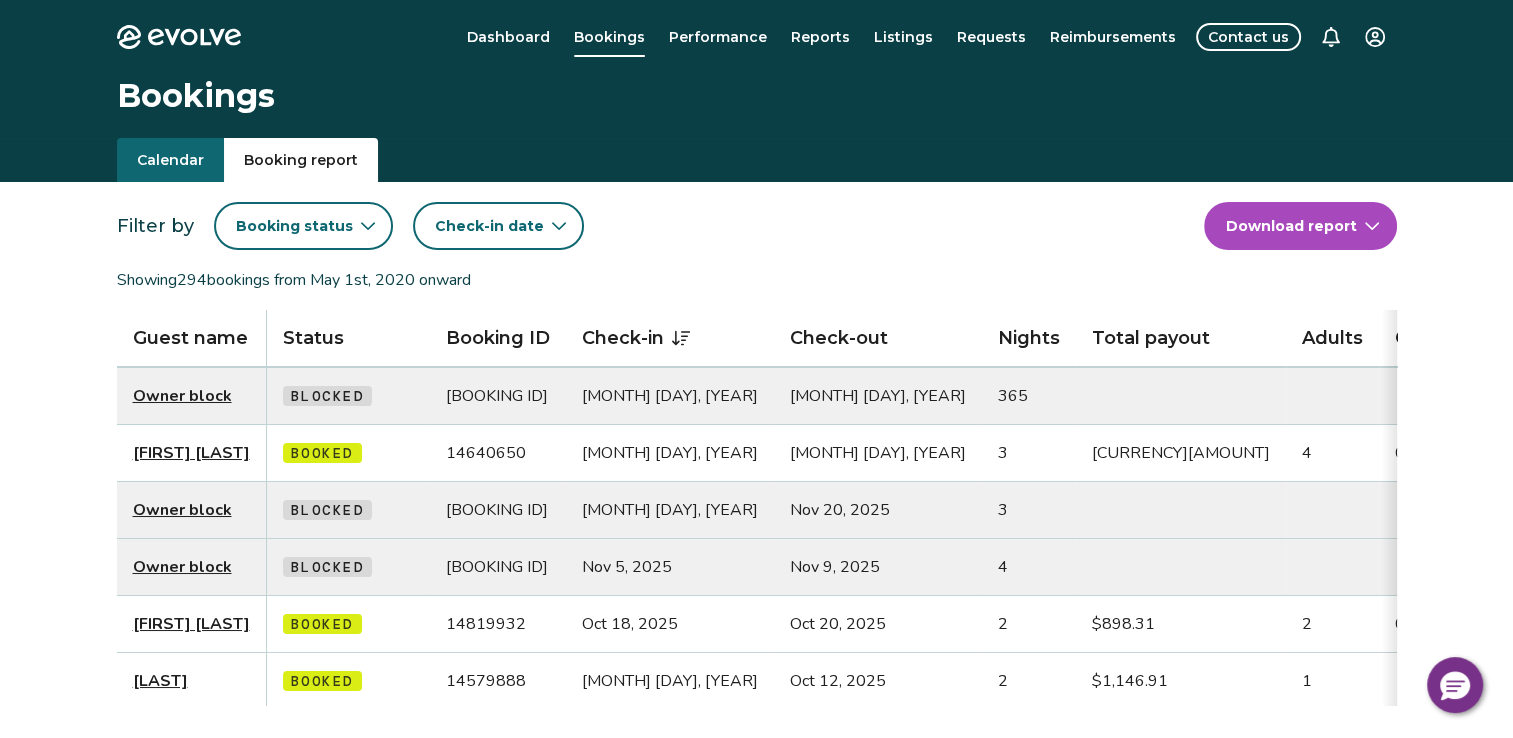 click on "Evolve Dashboard Bookings Performance Reports Listings Requests Reimbursements Contact us Bookings Calendar Booking report Filter by Booking status Check-in date Download   report Showing  [NUMBER]  bookings  from [MONTH] [DAY], [YEAR] onward Guest name Status Booking ID Check-in Check-out Nights Total payout Adults Children Infants Pets Listing Guest email Guest phone Date booked Booking site Owner block Blocked [BOOKING ID] [MONTH] [DAY], [YEAR] [MONTH] [DAY], [YEAR] [NUMBER] [CURRENCY][AMOUNT] [NUMBER] [NUMBER] [NUMBER] No [EMAIL] ([PHONE]) [MONTH] [DAY], [YEAR] VRBO Owner block Blocked [BOOKING ID] [MONTH] [DAY], [YEAR] [MONTH] [DAY], [YEAR] [NUMBER] [MONTH] [DAY], [YEAR] Owner block Blocked [BOOKING ID] [MONTH] [DAY], [YEAR] [MONTH] [DAY], [YEAR] [NUMBER] [MONTH] [DAY], [YEAR] [FIRST] [LAST] Booked [BOOKING ID] [MONTH] [DAY], [YEAR] [MONTH] [DAY], [YEAR] [NUMBER] [CURRENCY][AMOUNT] [NUMBER] [NUMBER] [NUMBER] [NUMBER] No [PHONE] [MONTH] [DAY], [YEAR] Airbnb [LAST] Booked [BOOKING ID] [MONTH] [DAY], [YEAR] [MONTH] [DAY], [YEAR] [NUMBER] [CURRENCY][AMOUNT] [NUMBER] No [EMAIL] ([PHONE]) [MONTH] [DAY], [YEAR] Marriott [FIRST] [LAST] Booked [BOOKING ID] [MONTH] [DAY], [YEAR] [NUMBER] [NUMBER] [NUMBER] [NUMBER] No" at bounding box center (756, 888) 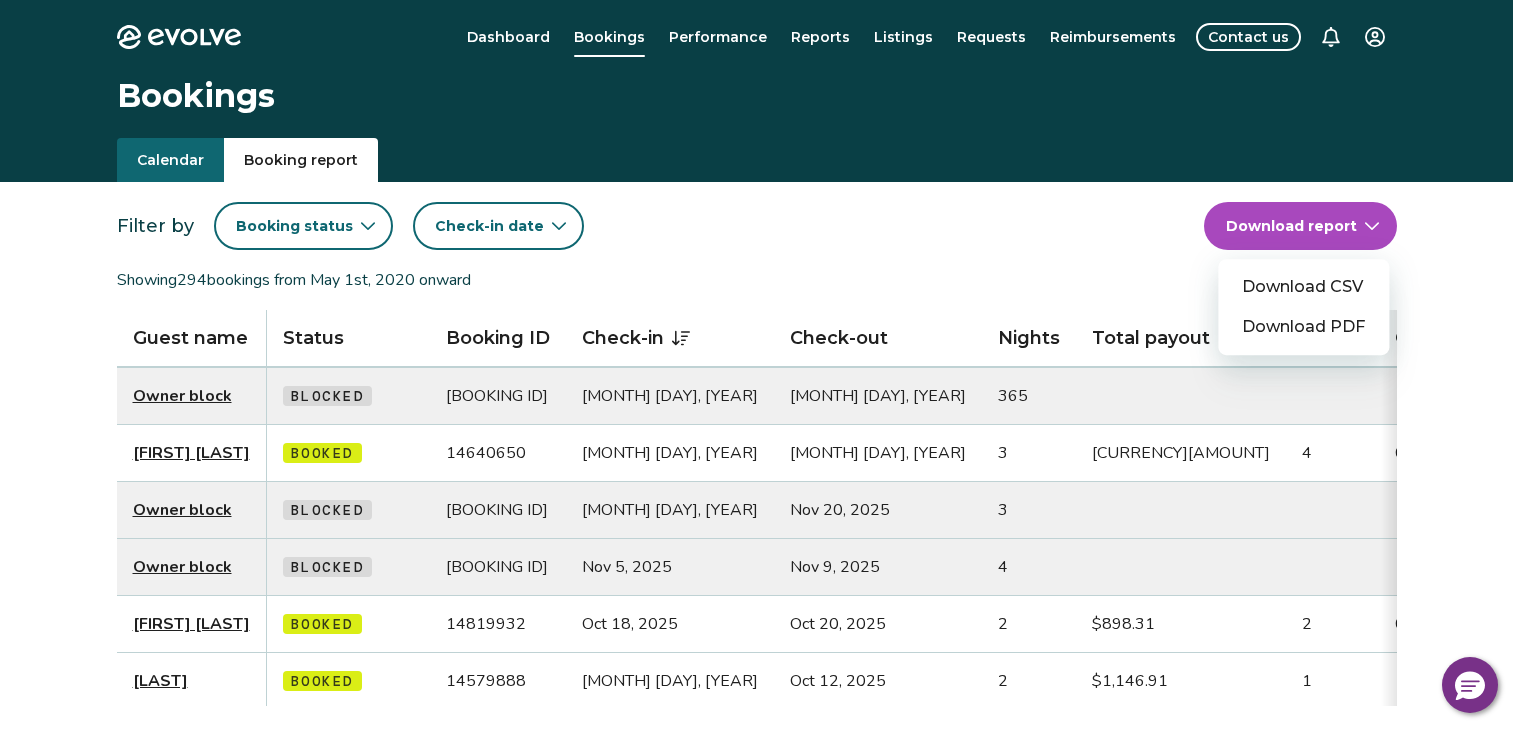 click on "Download CSV" at bounding box center (1303, 287) 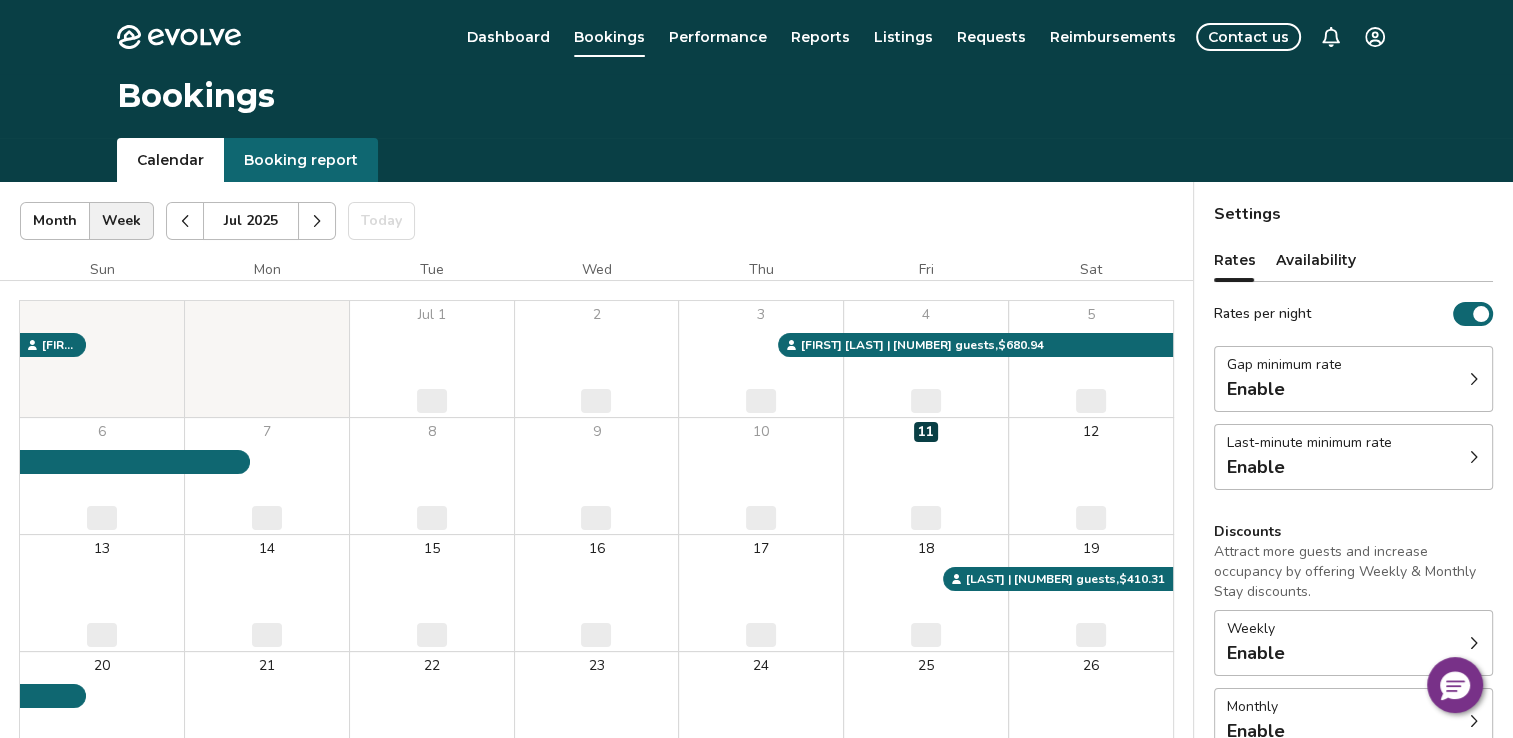 click on "Calendar" at bounding box center [170, 160] 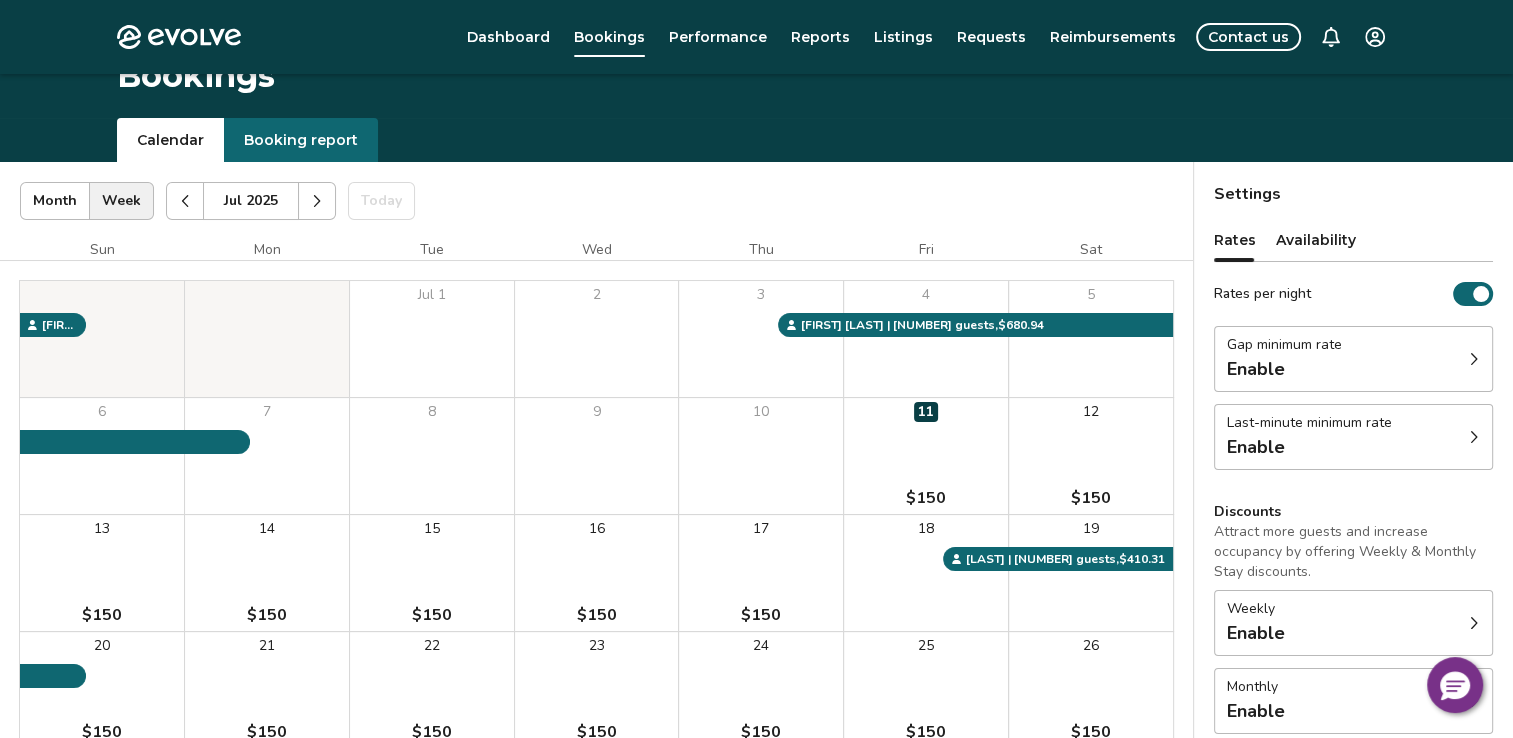 scroll, scrollTop: 83, scrollLeft: 0, axis: vertical 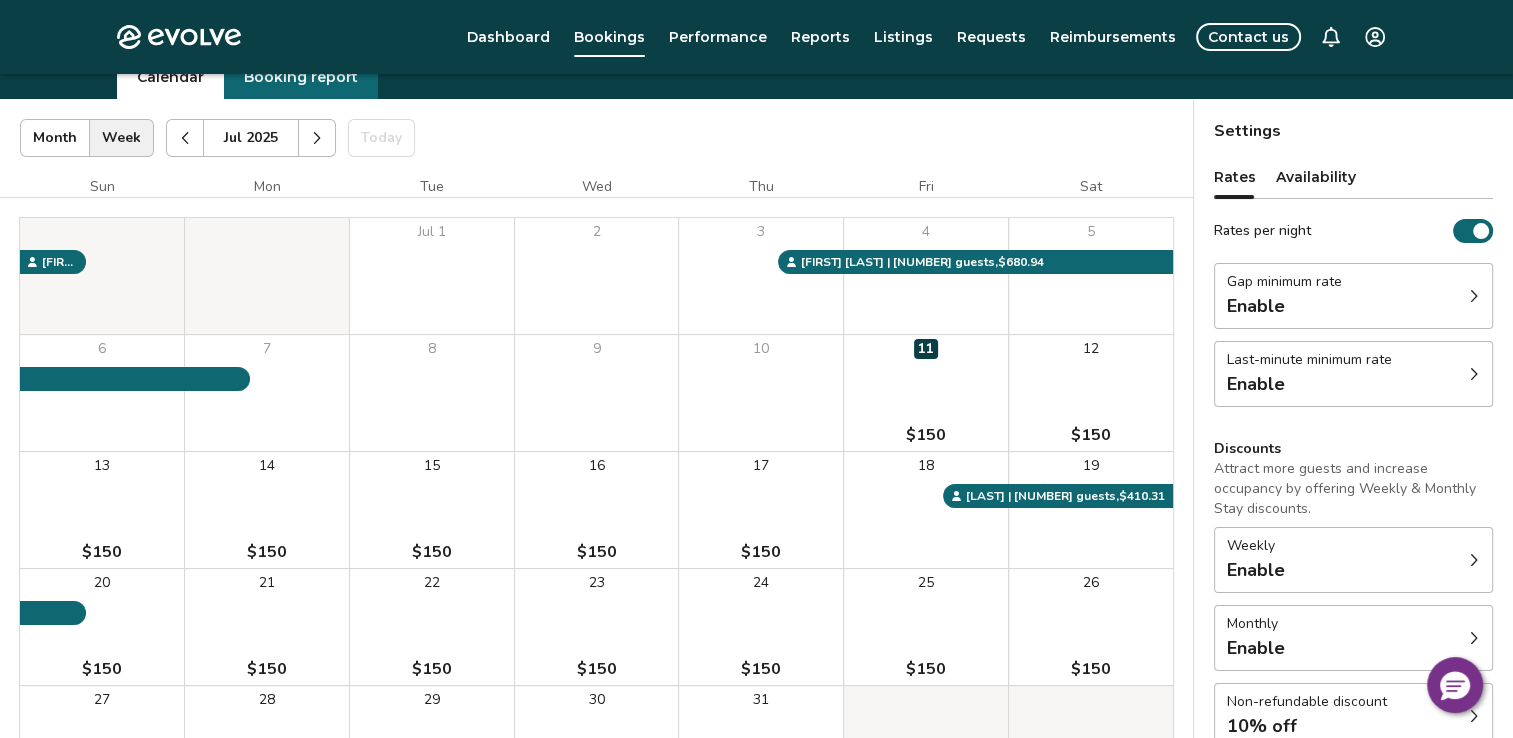 click 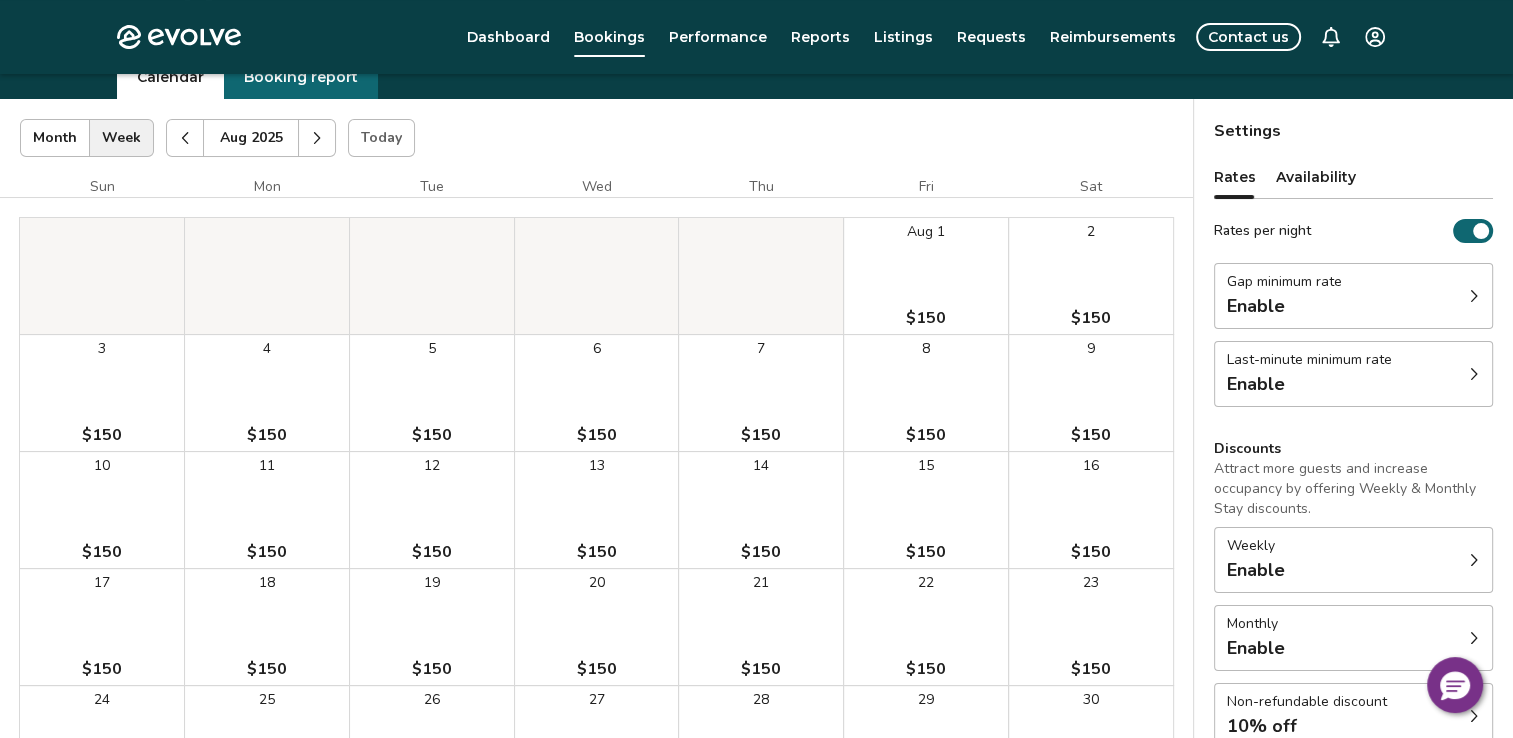 click 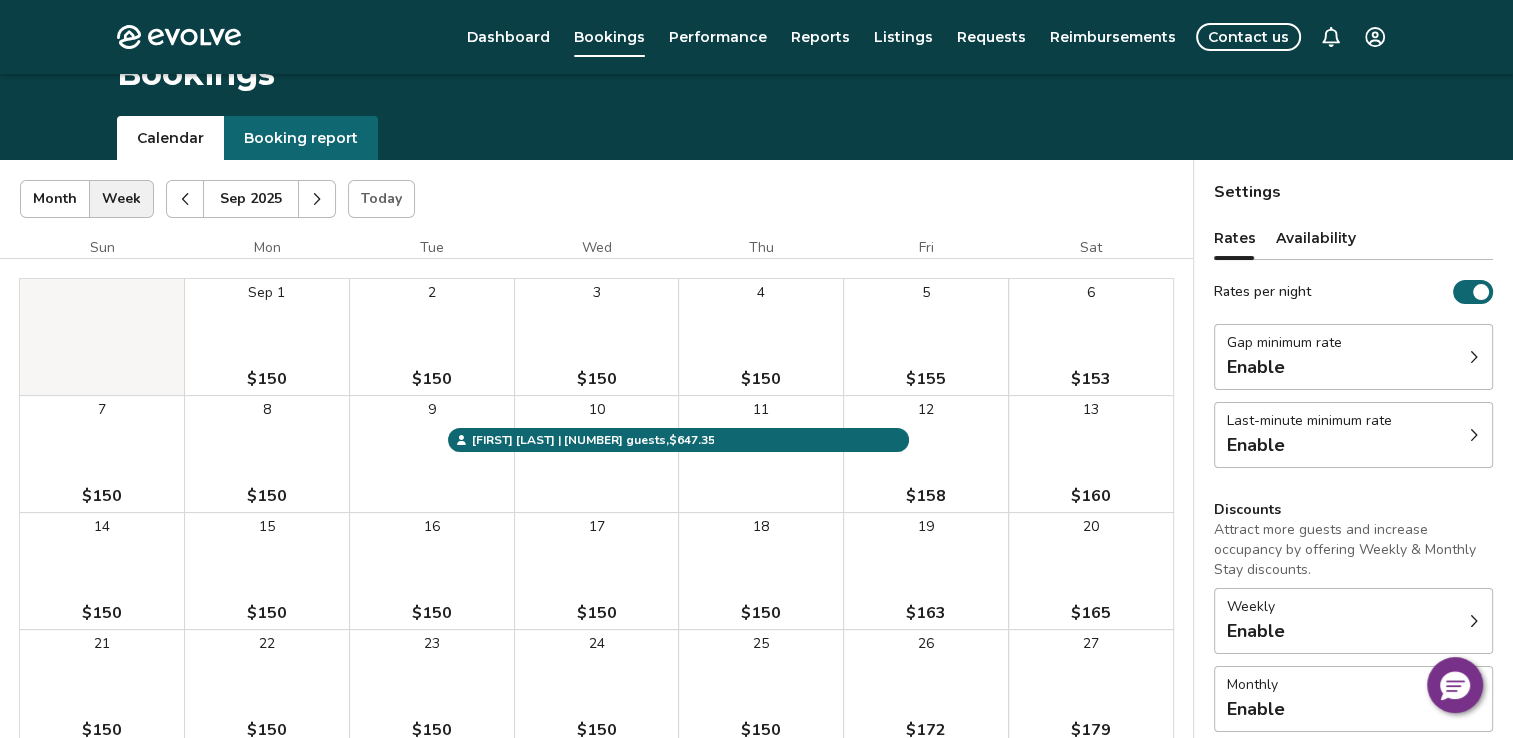 scroll, scrollTop: 0, scrollLeft: 0, axis: both 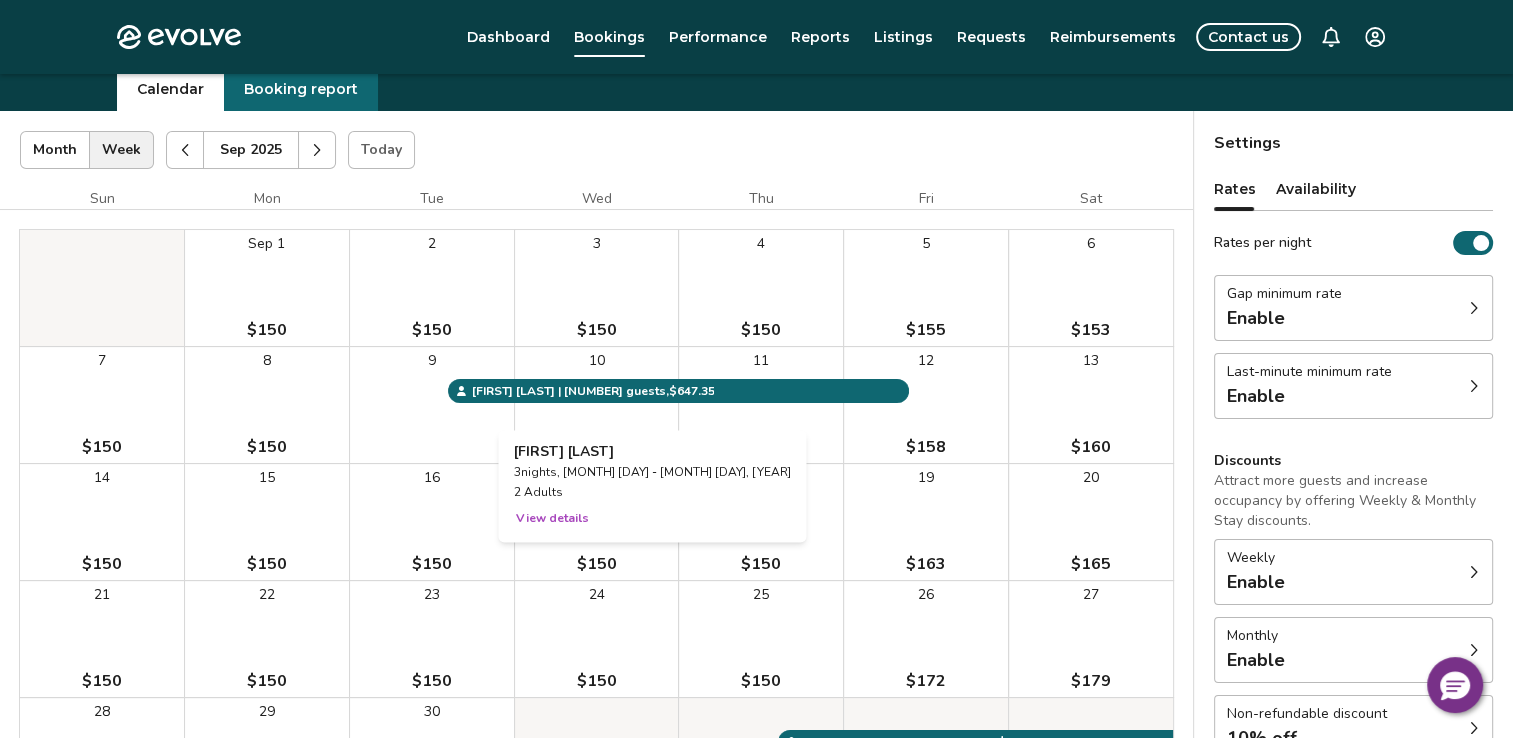 click on "View details" at bounding box center (552, 518) 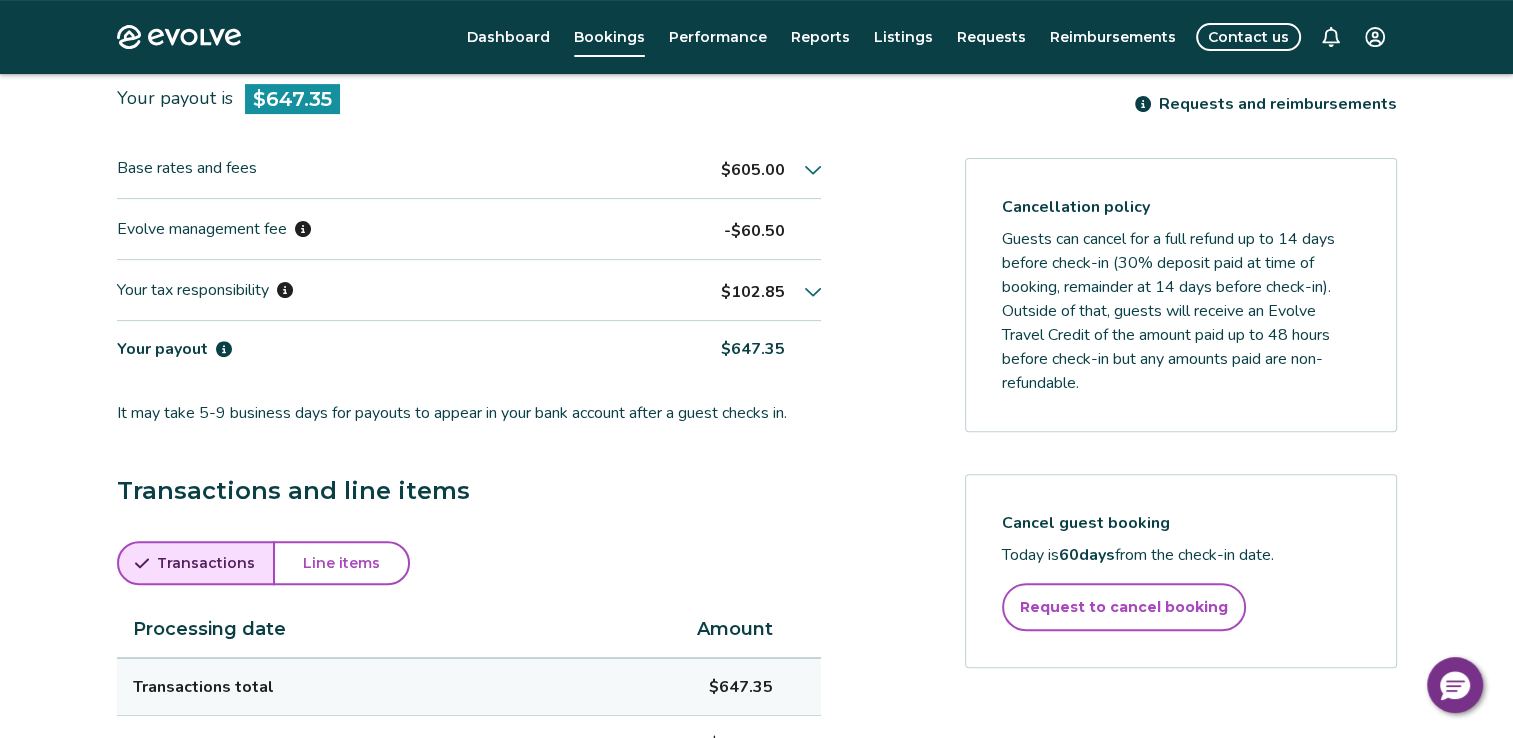scroll, scrollTop: 746, scrollLeft: 0, axis: vertical 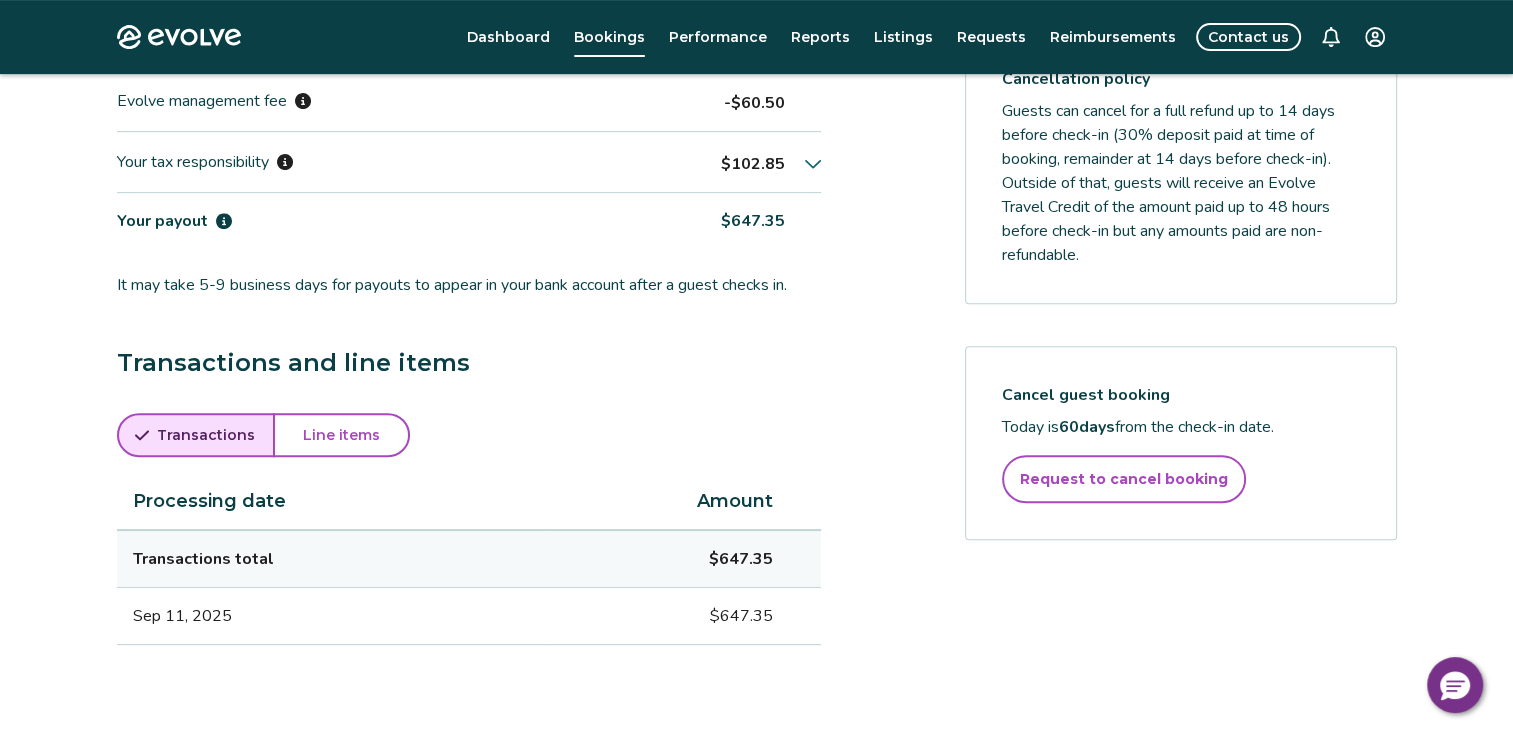 click on "Line items" at bounding box center (341, 435) 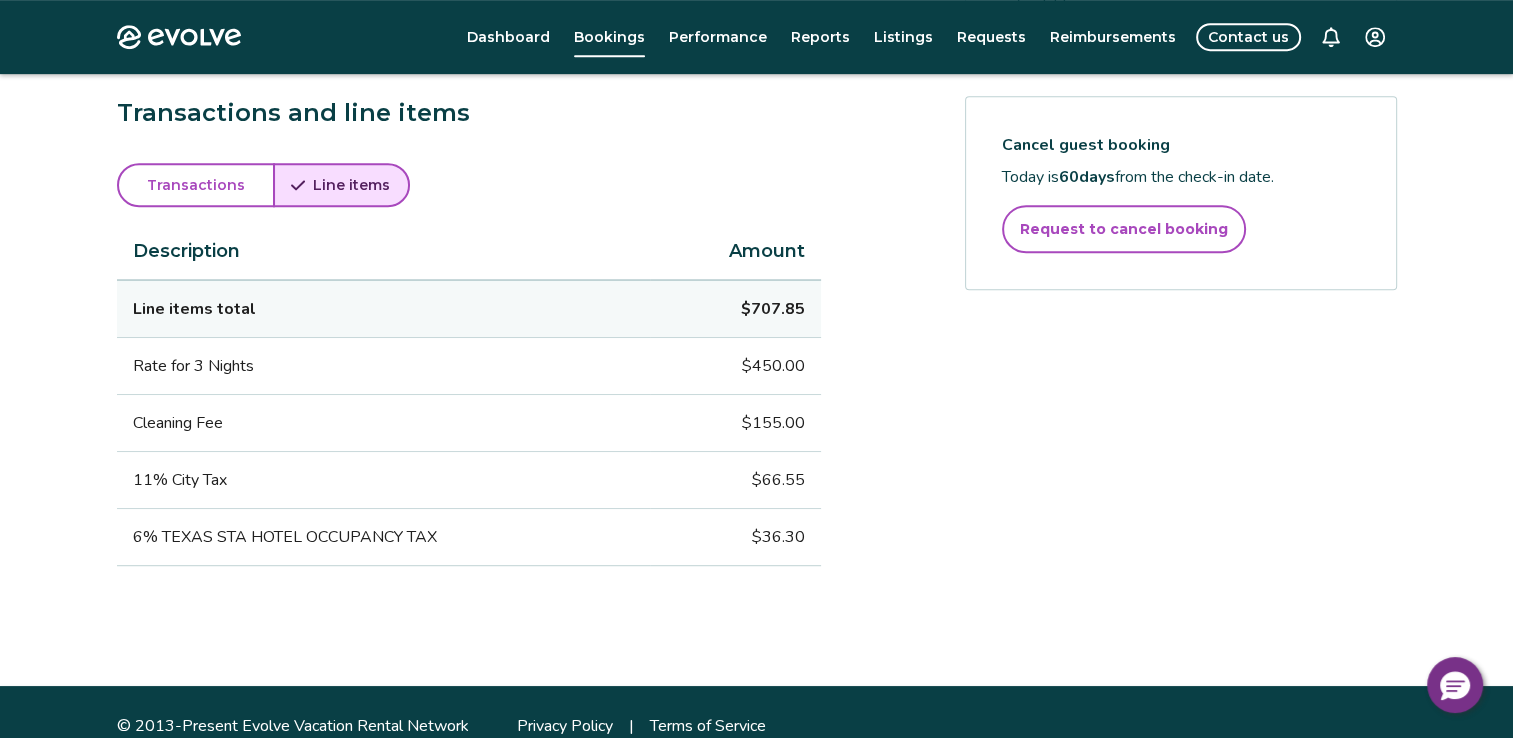 scroll, scrollTop: 954, scrollLeft: 0, axis: vertical 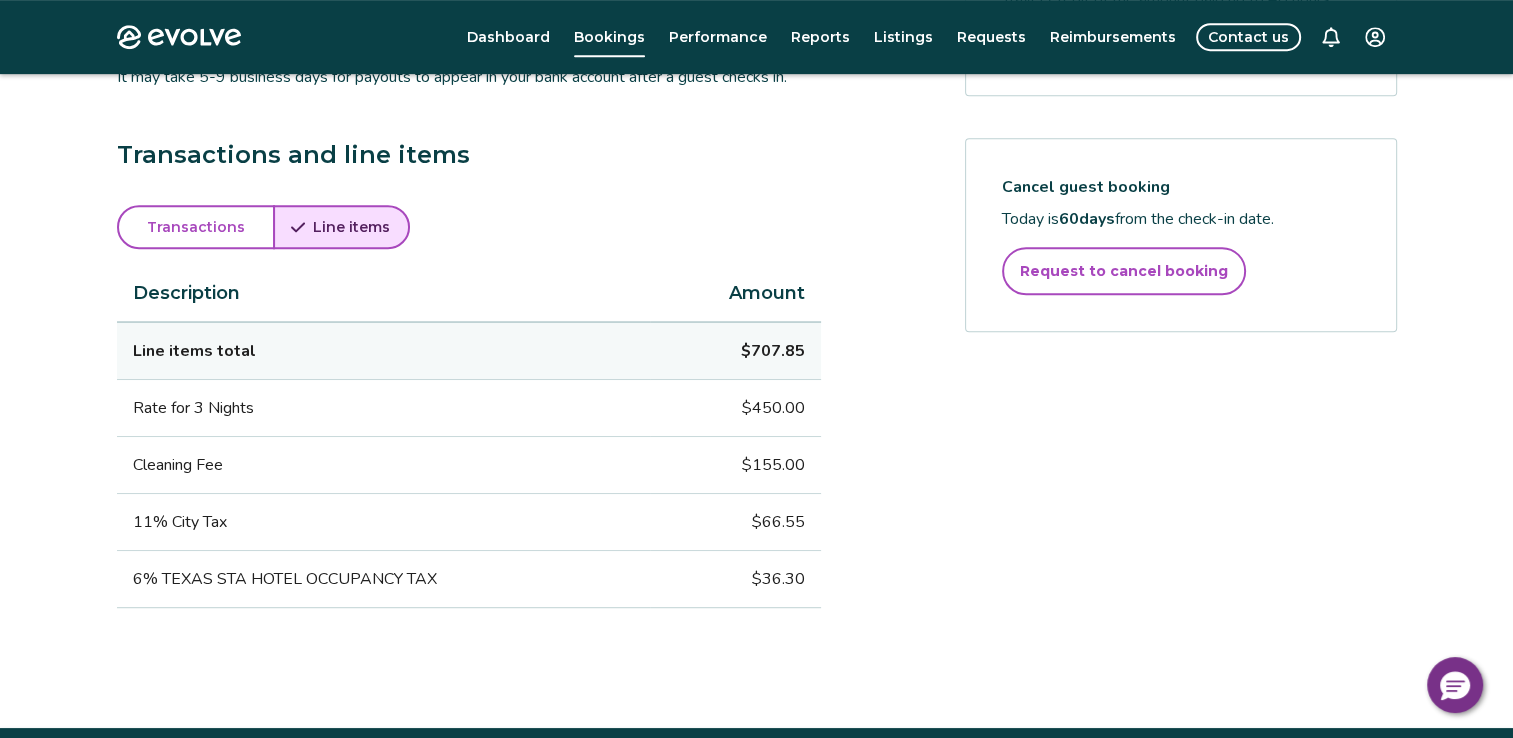 click on "Transactions" at bounding box center (196, 227) 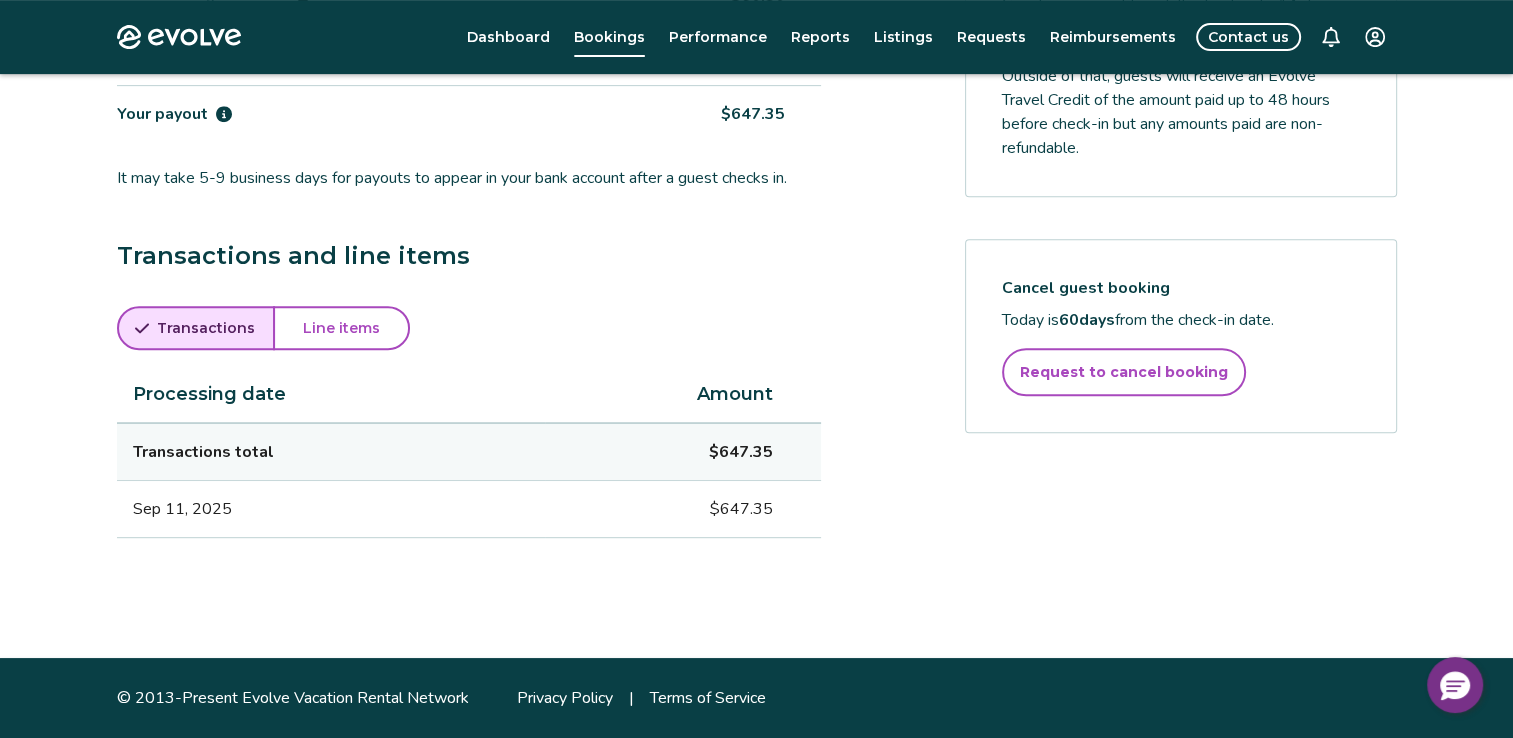 scroll, scrollTop: 826, scrollLeft: 0, axis: vertical 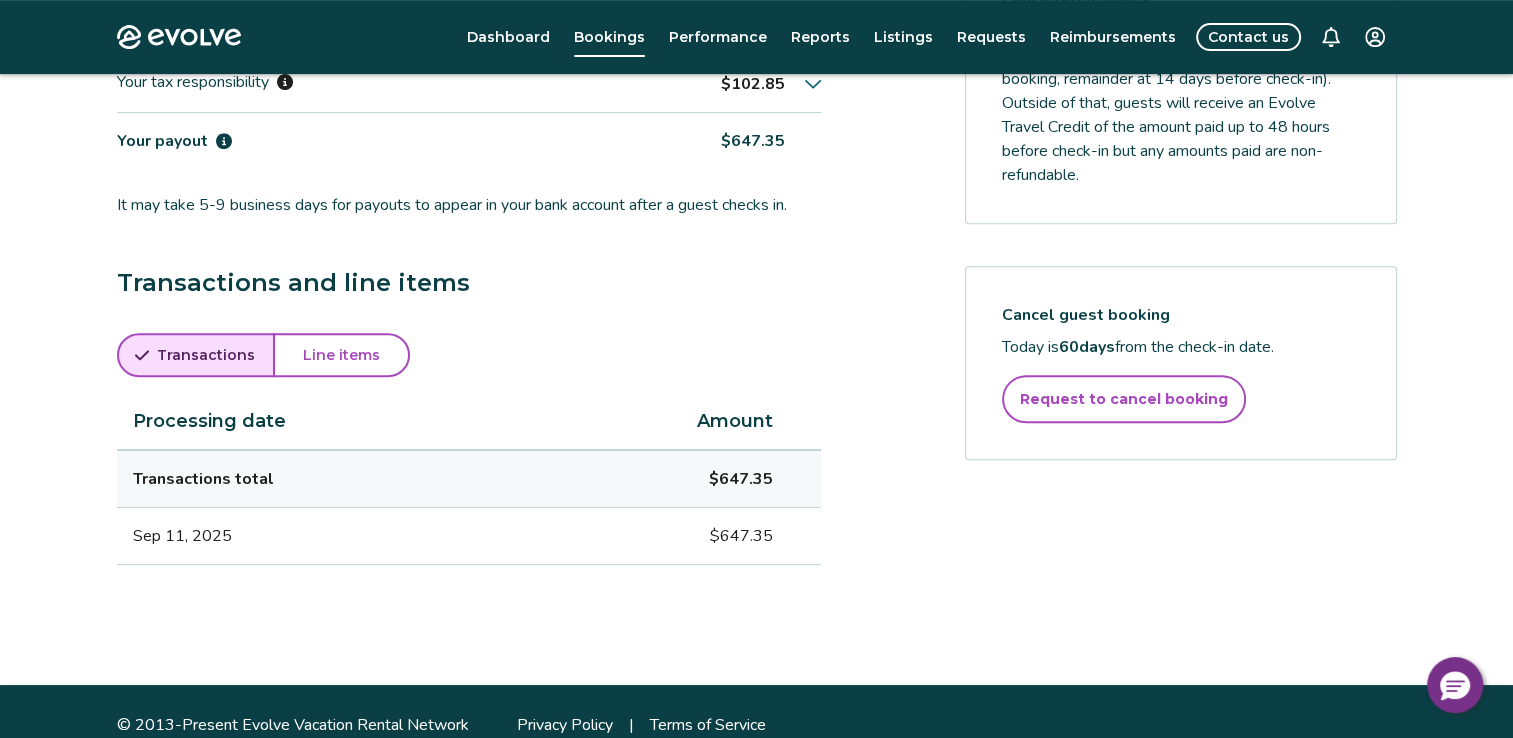 click on "Line items" at bounding box center [341, 355] 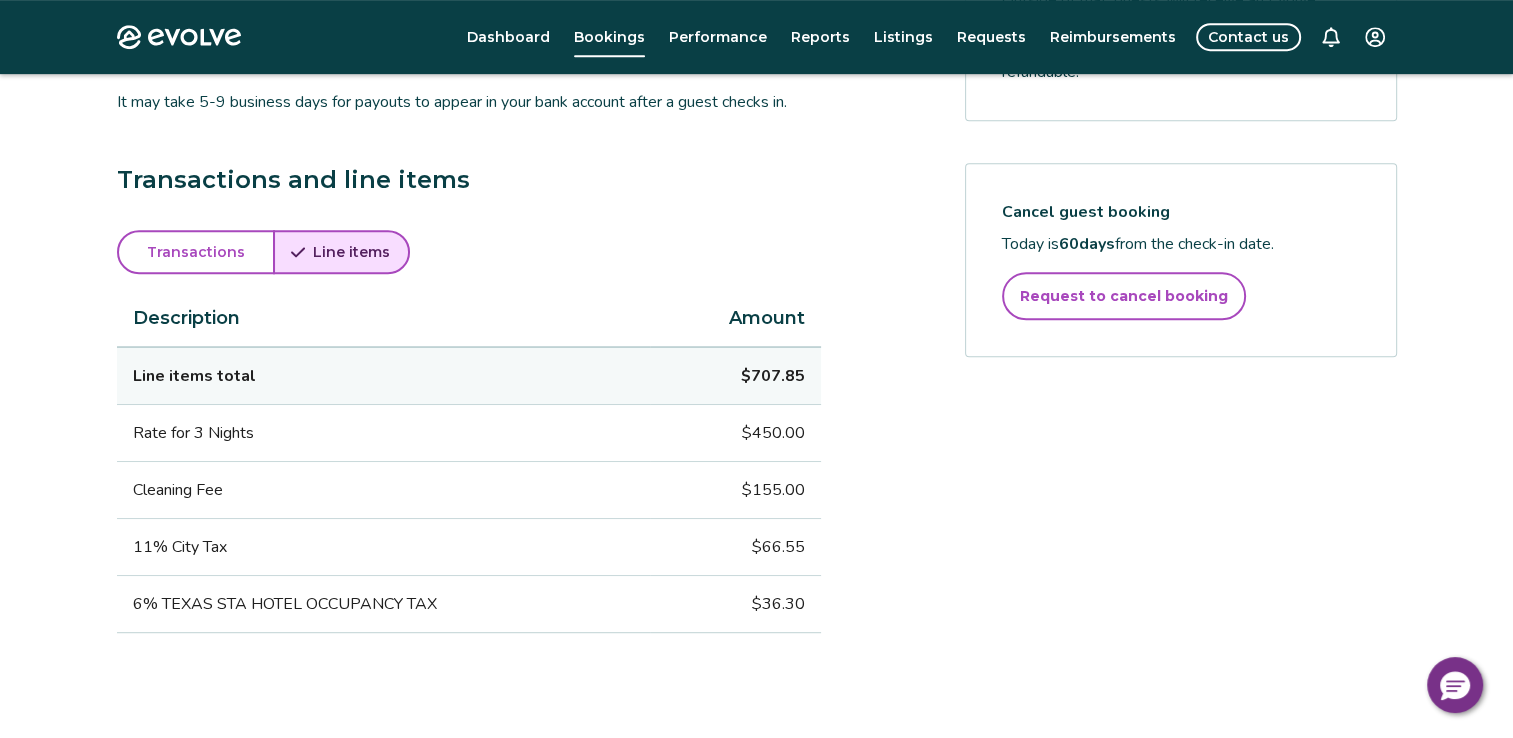 scroll, scrollTop: 971, scrollLeft: 0, axis: vertical 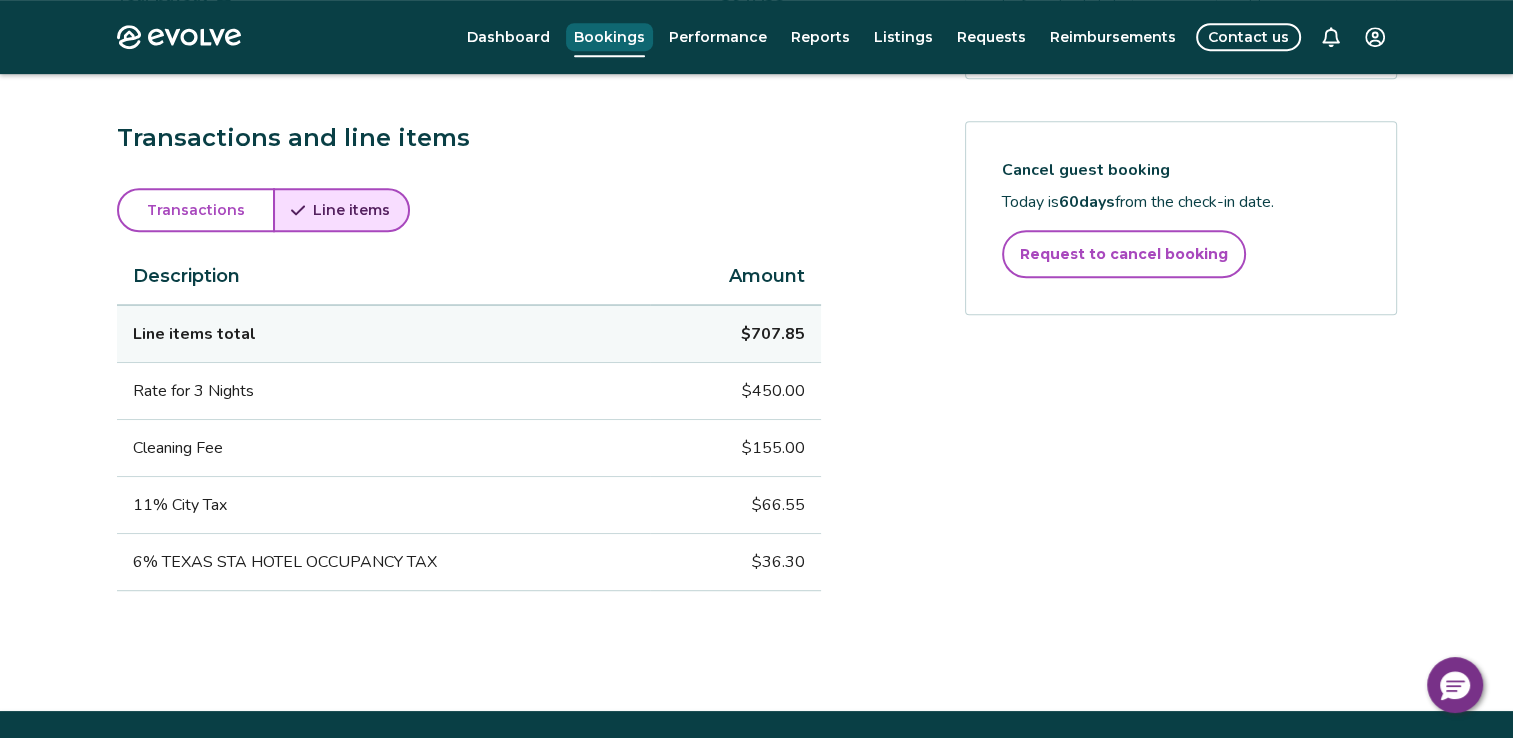 click on "Bookings" at bounding box center (609, 37) 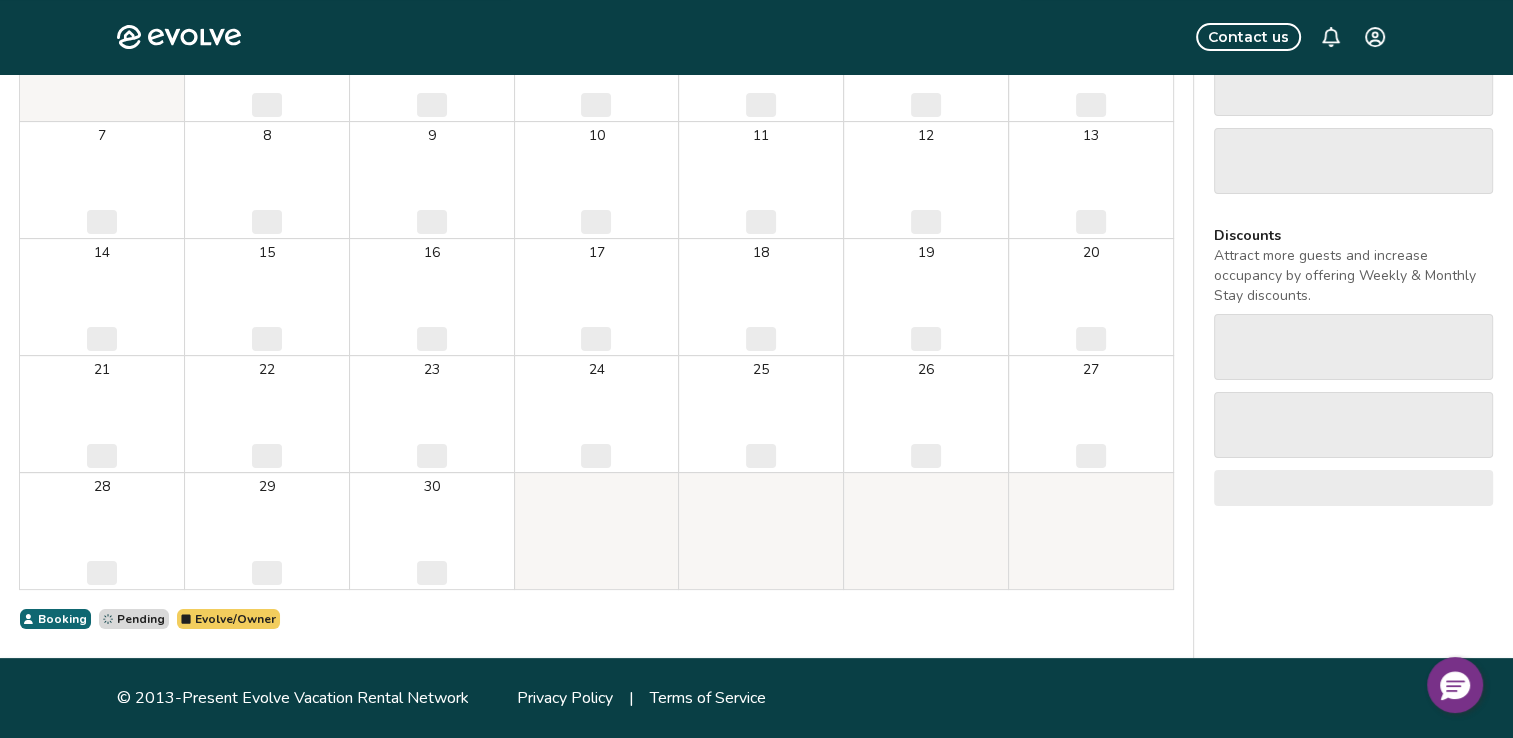 scroll, scrollTop: 0, scrollLeft: 0, axis: both 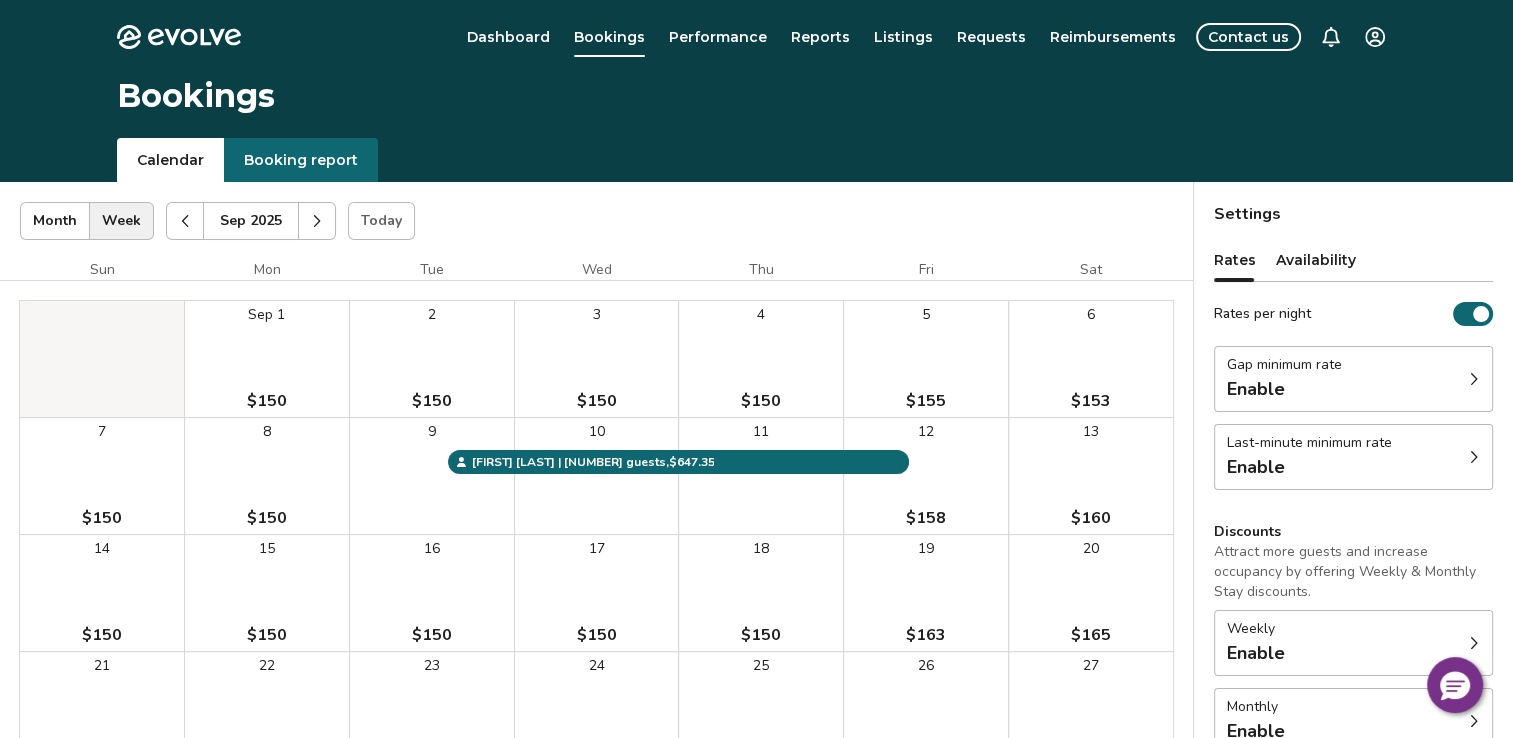click at bounding box center (185, 221) 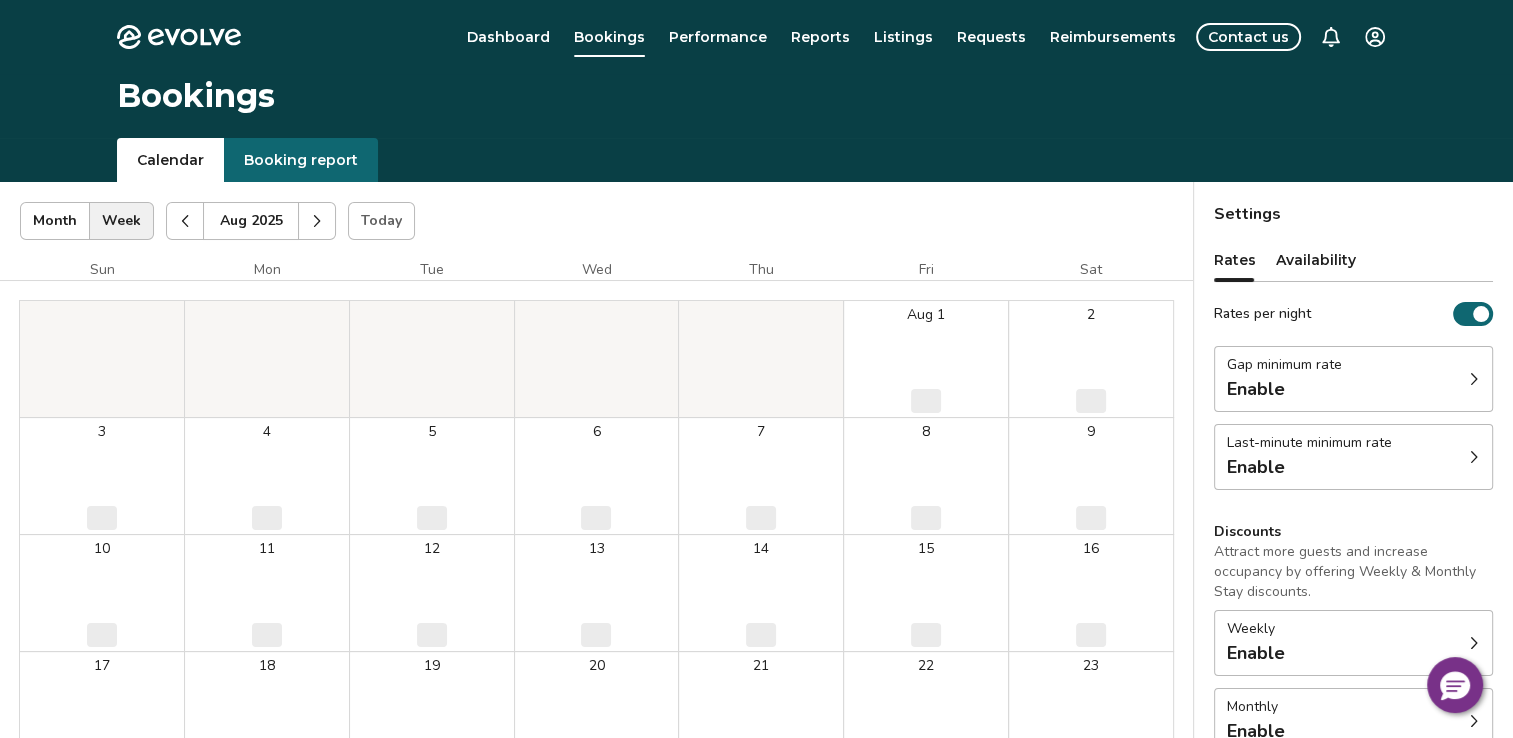 click at bounding box center [185, 221] 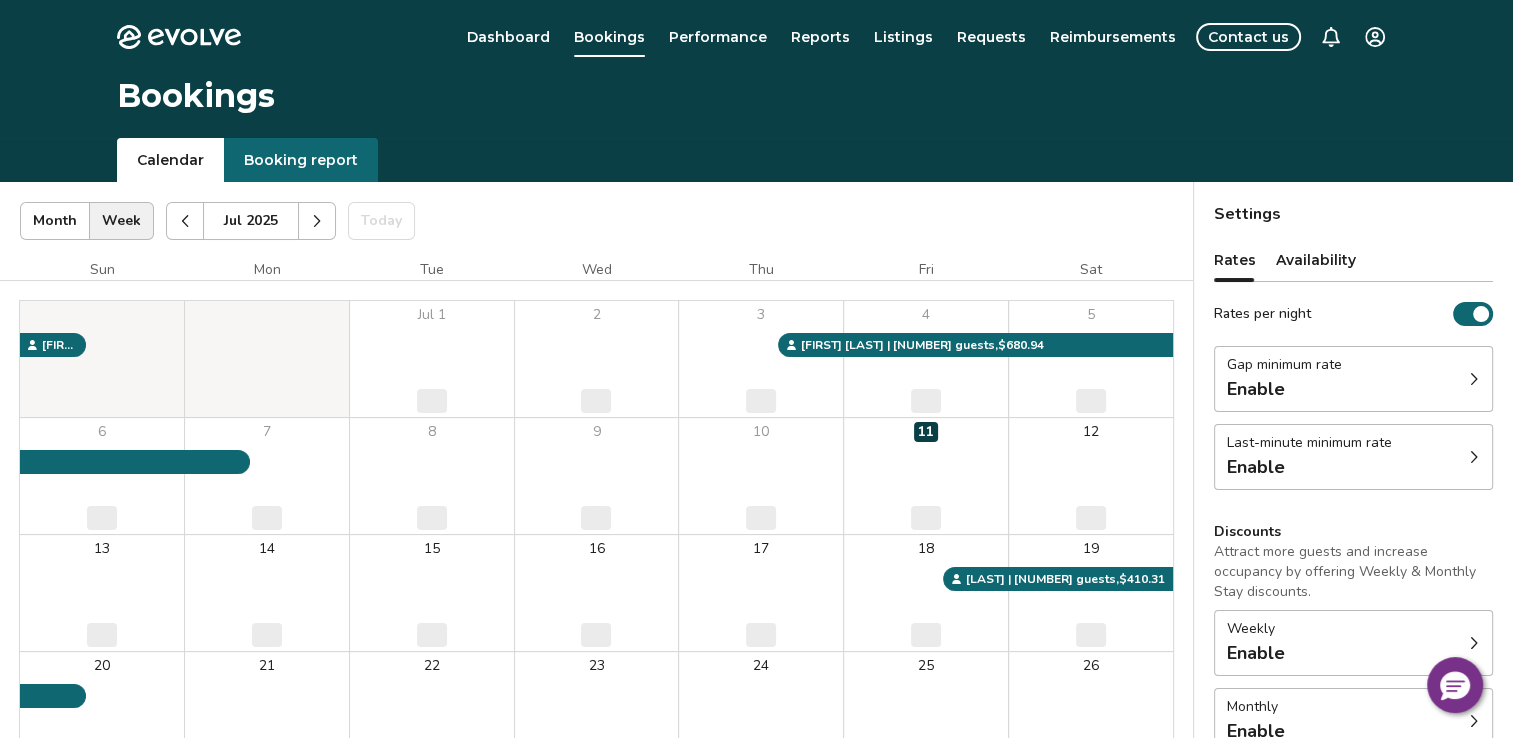 click at bounding box center [185, 221] 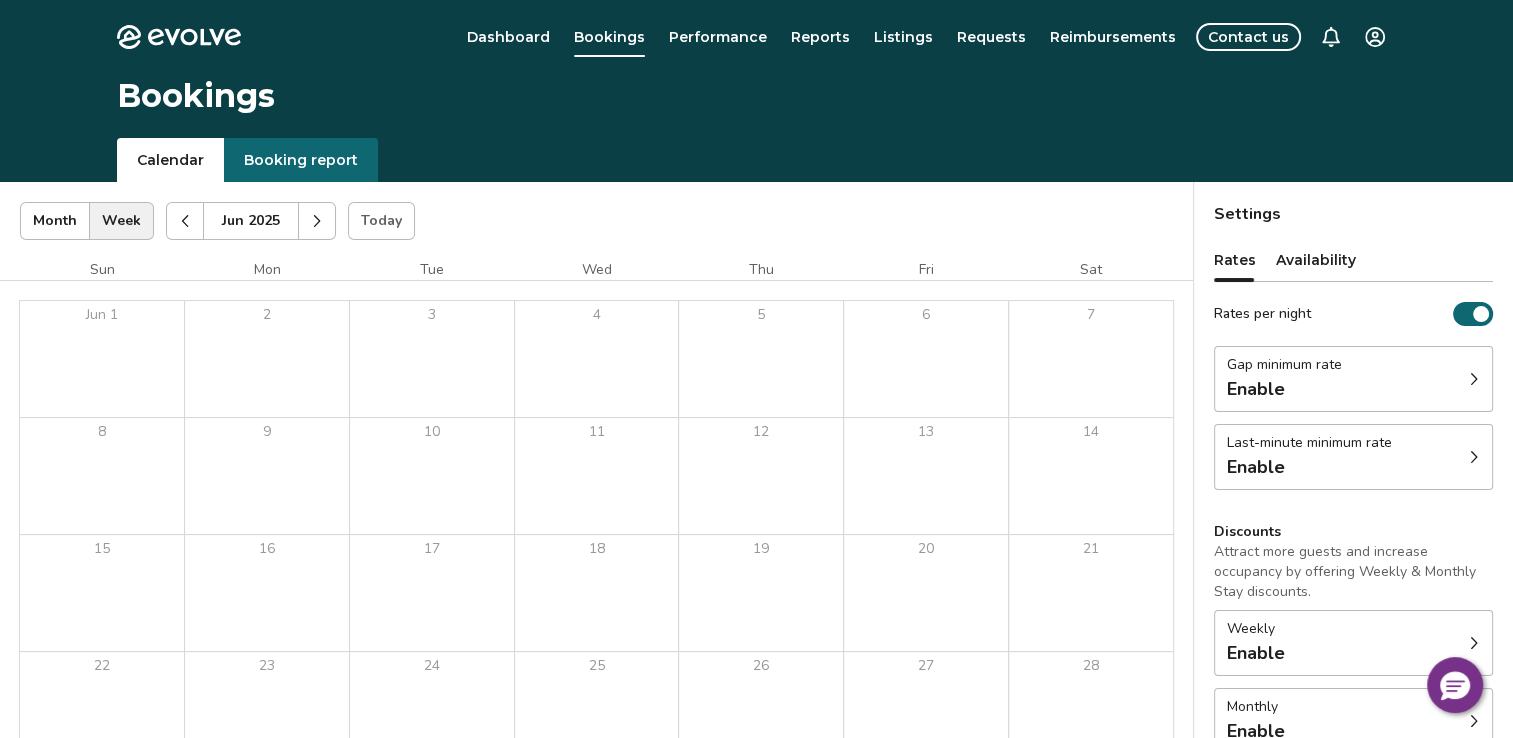 click 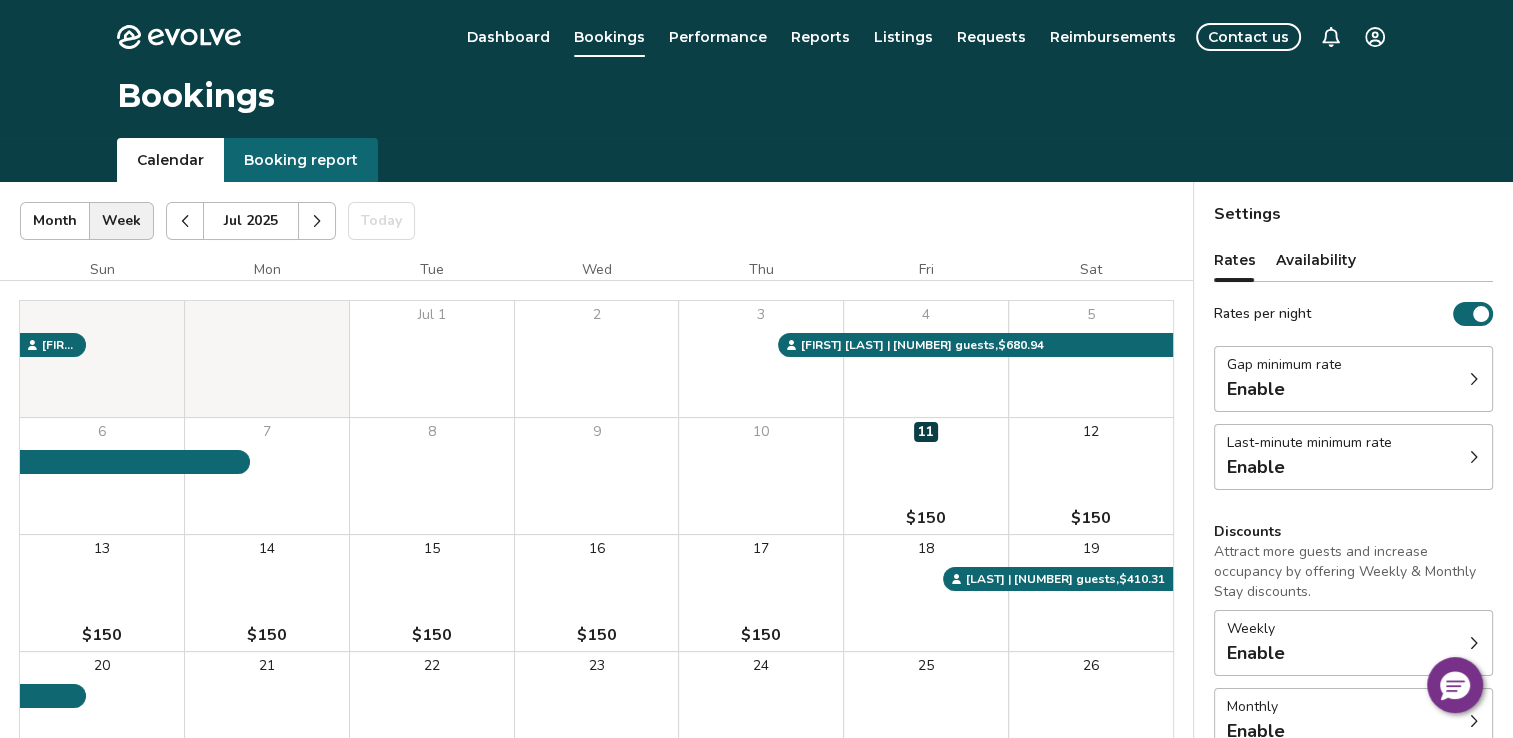 click 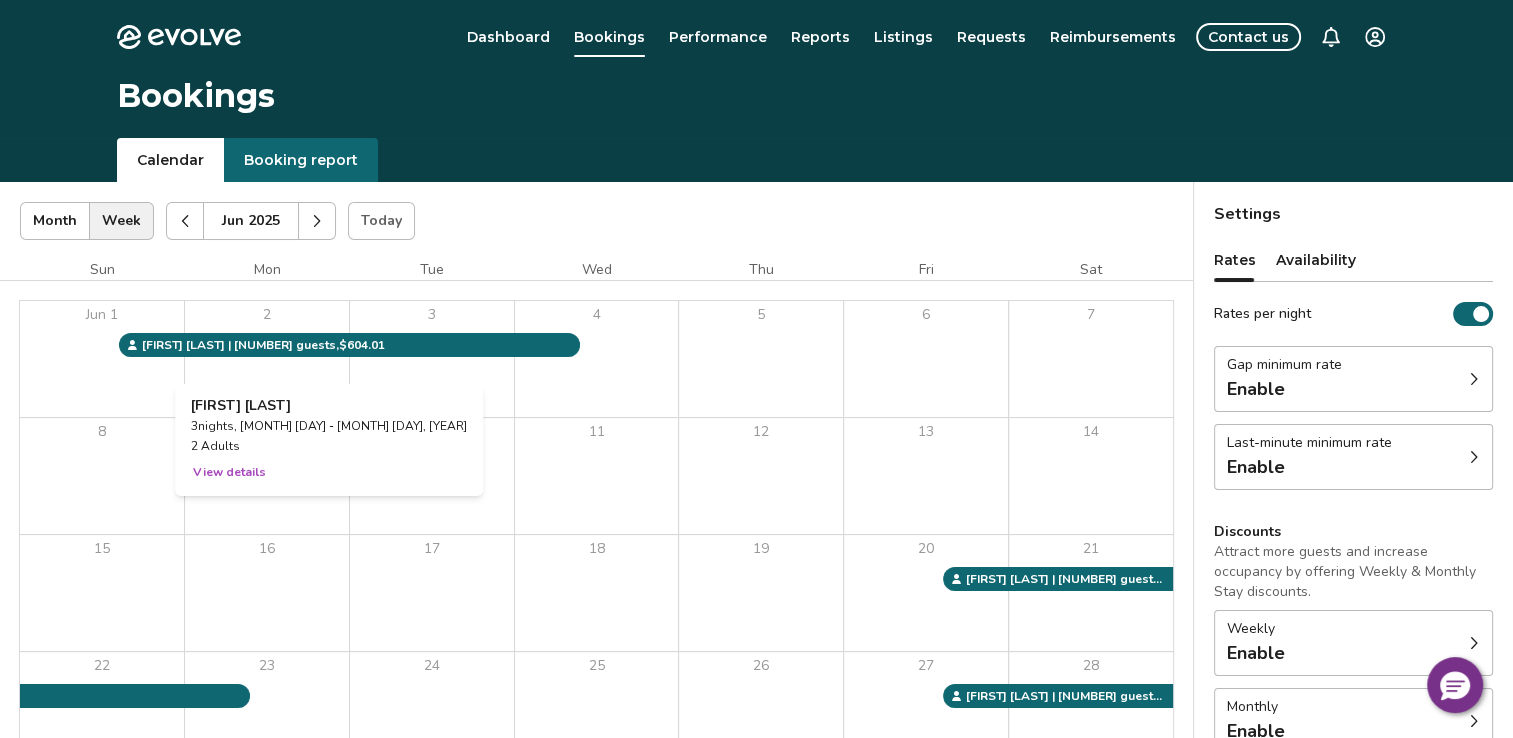 click on "View details" at bounding box center (229, 472) 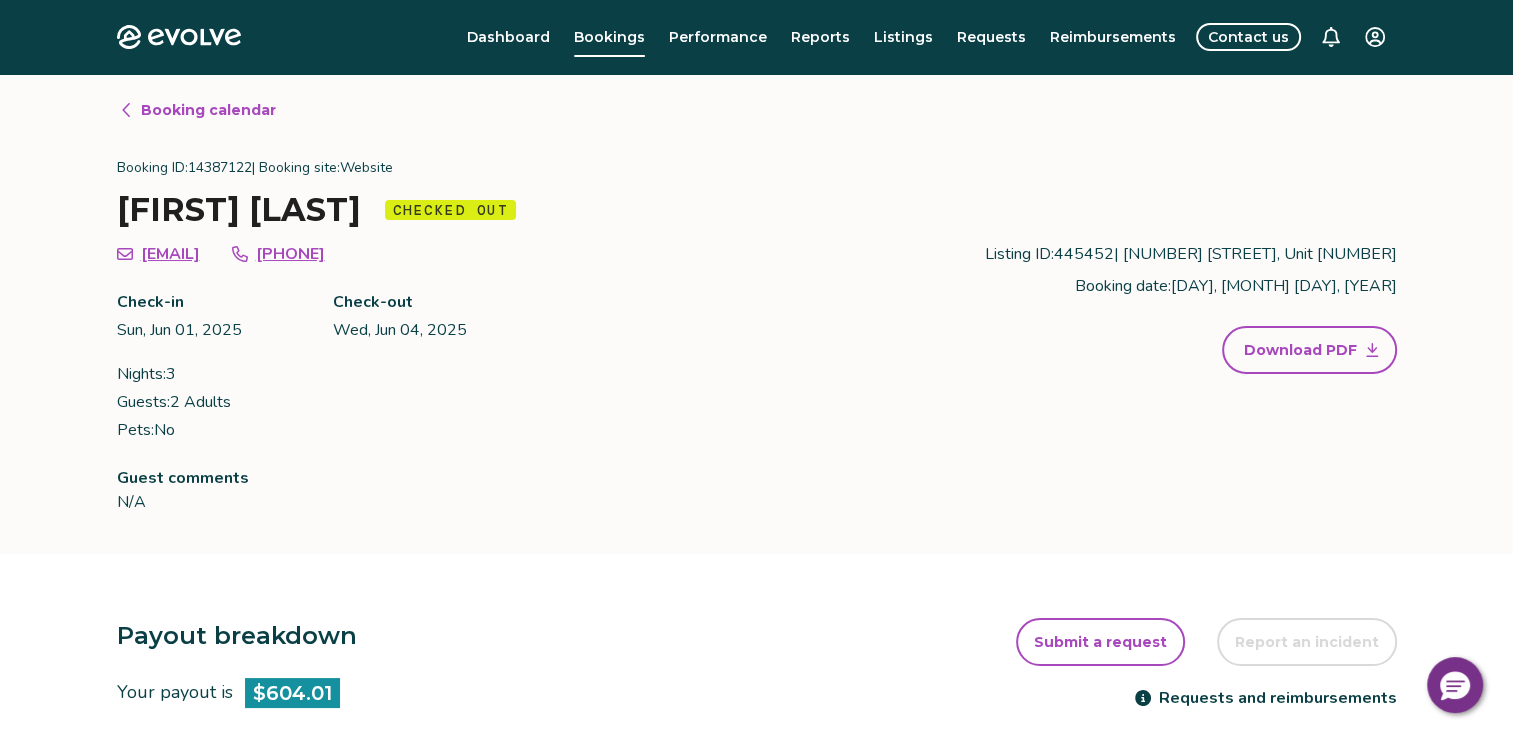 scroll, scrollTop: 645, scrollLeft: 0, axis: vertical 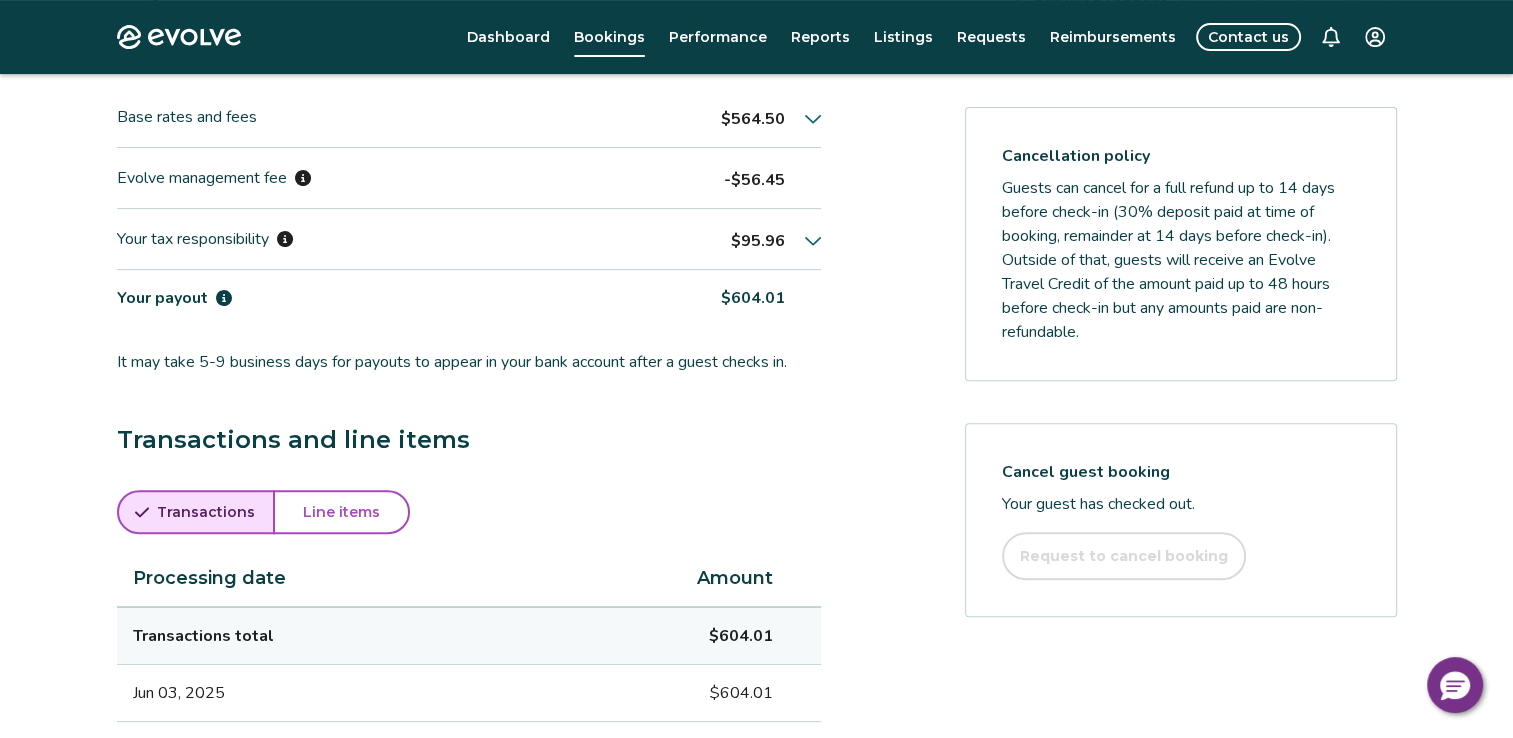 click on "Line items" at bounding box center [341, 512] 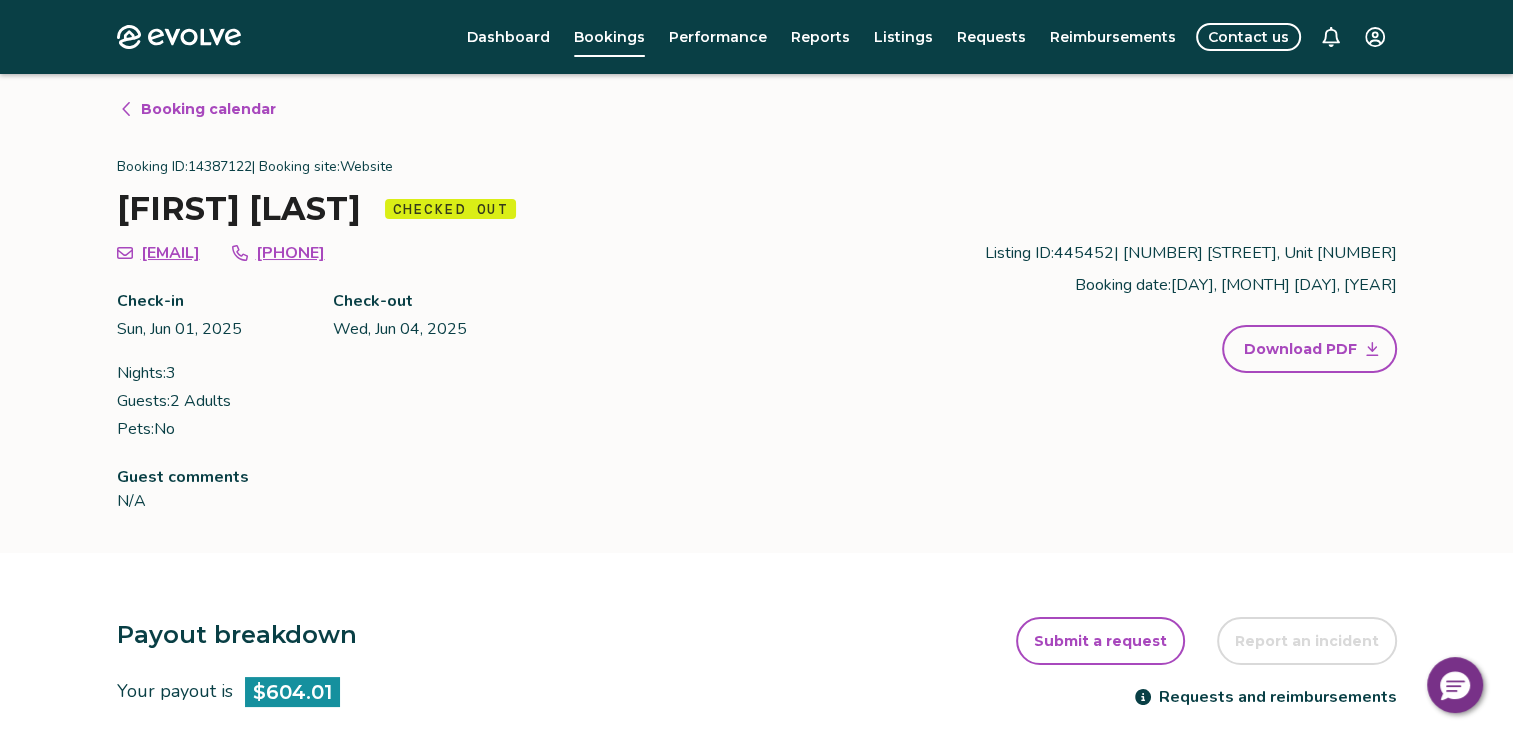 scroll, scrollTop: 0, scrollLeft: 0, axis: both 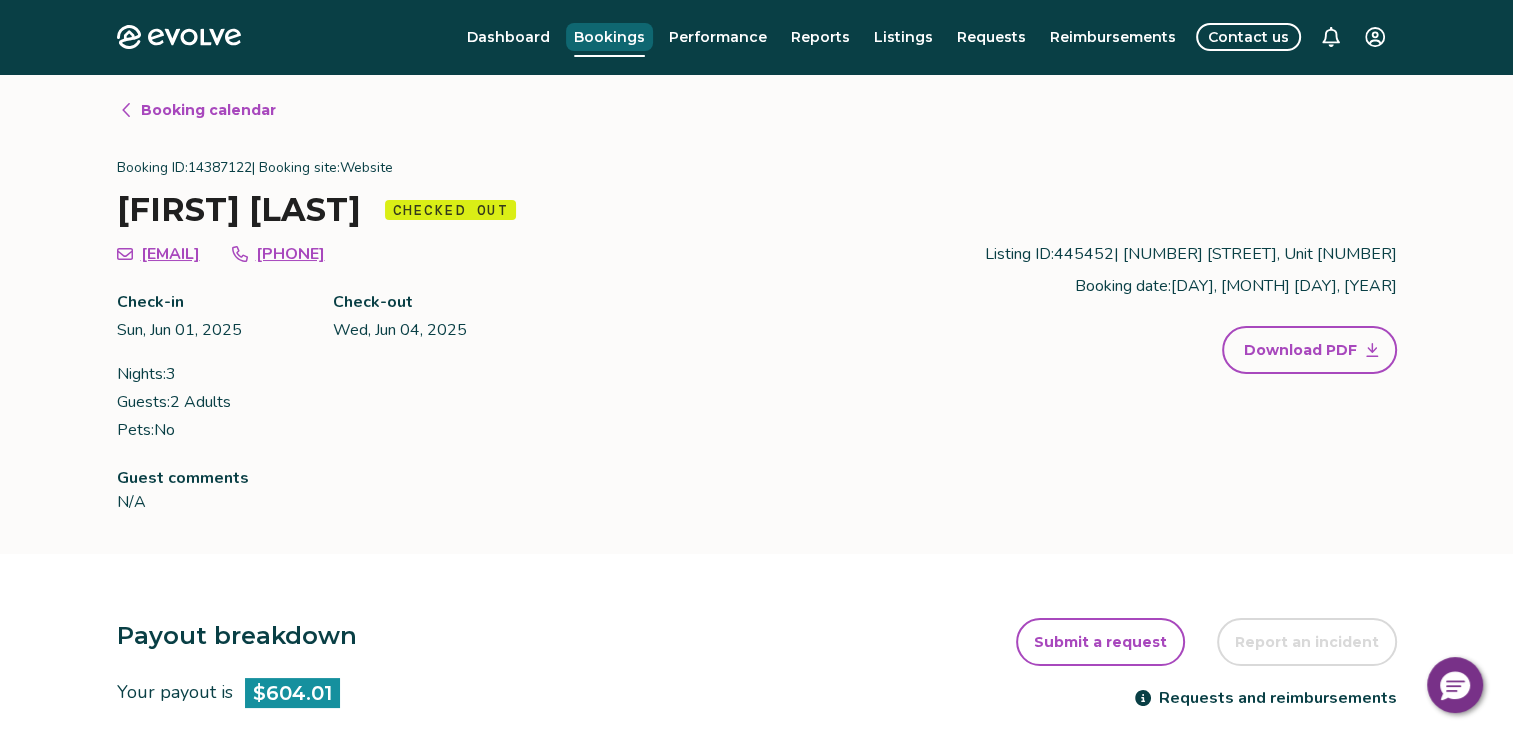 click on "Bookings" at bounding box center (609, 37) 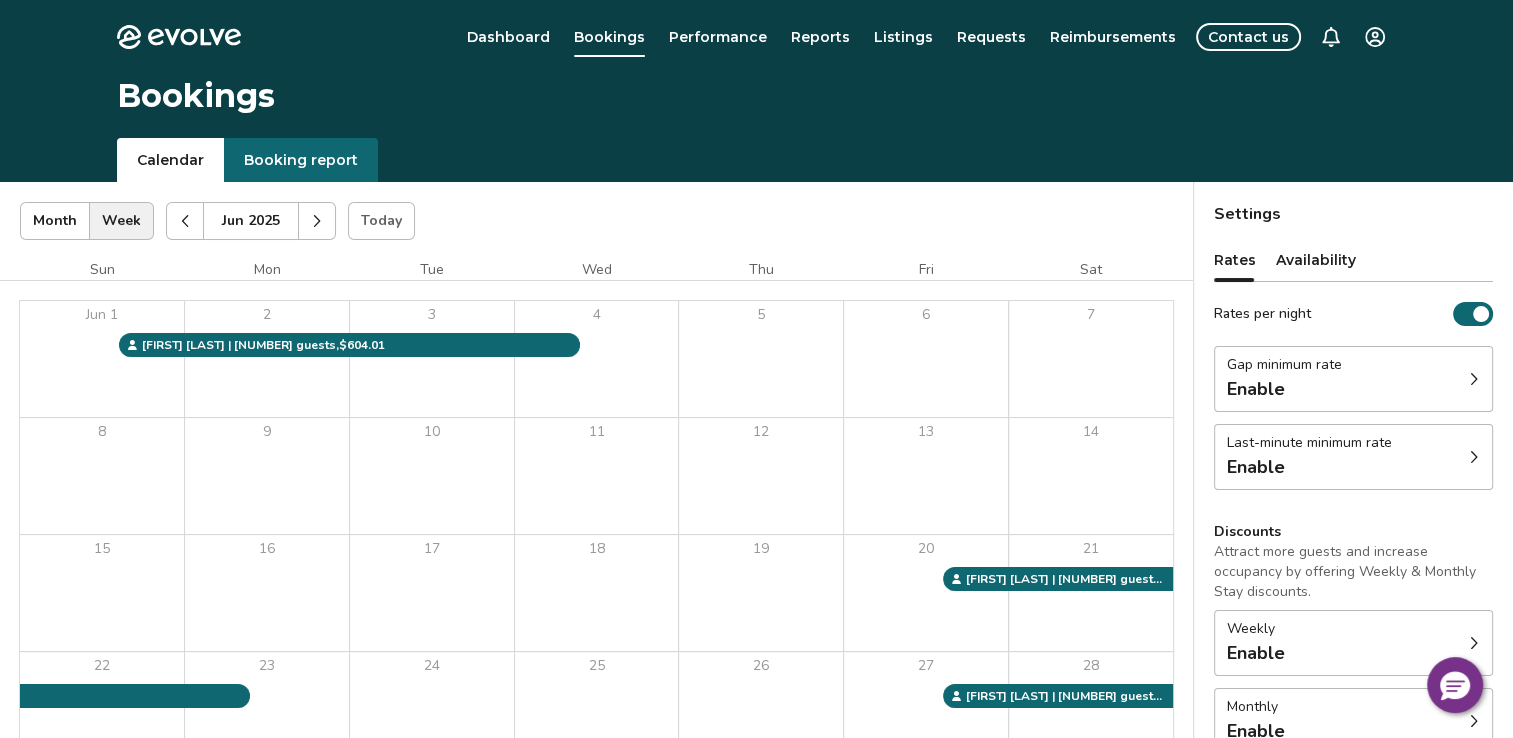 click 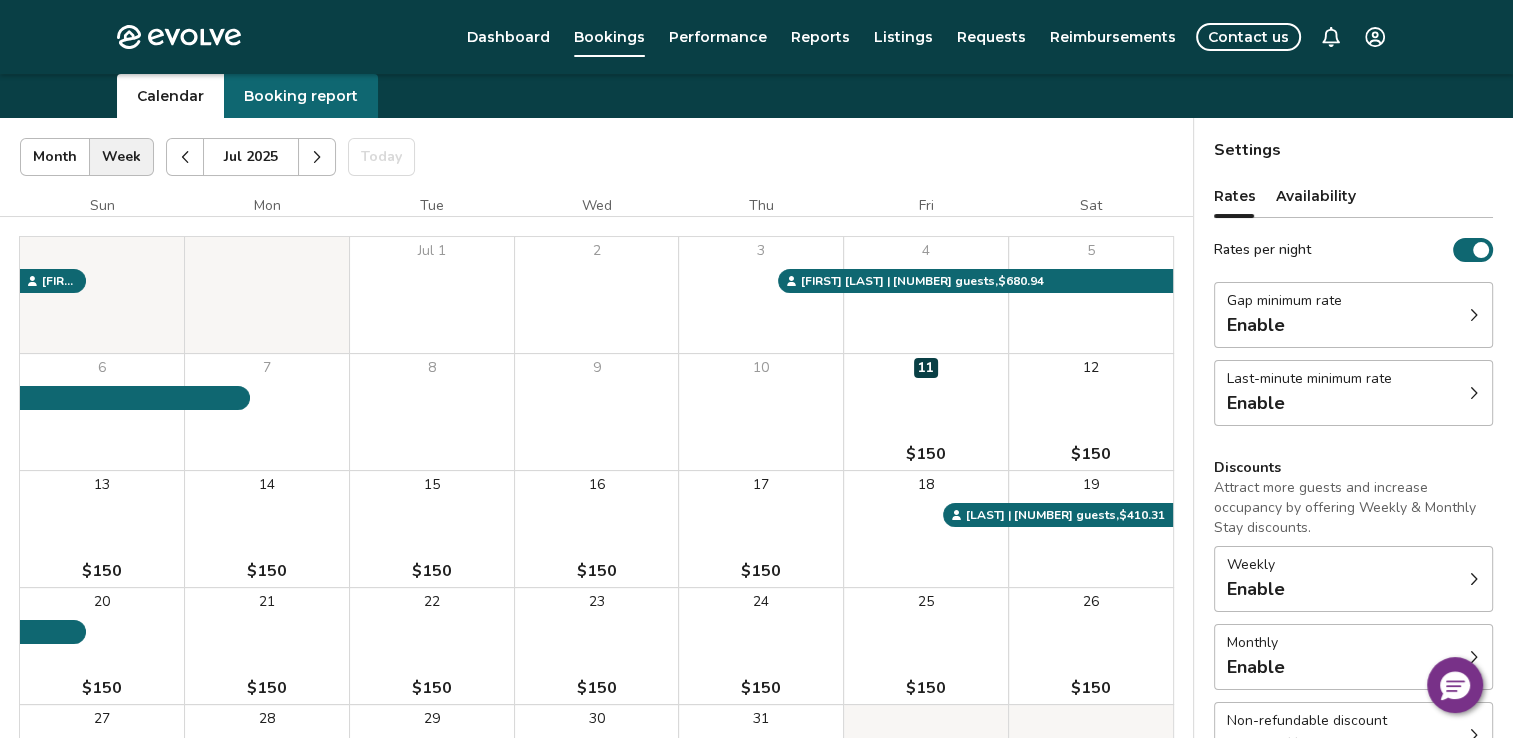 scroll, scrollTop: 45, scrollLeft: 0, axis: vertical 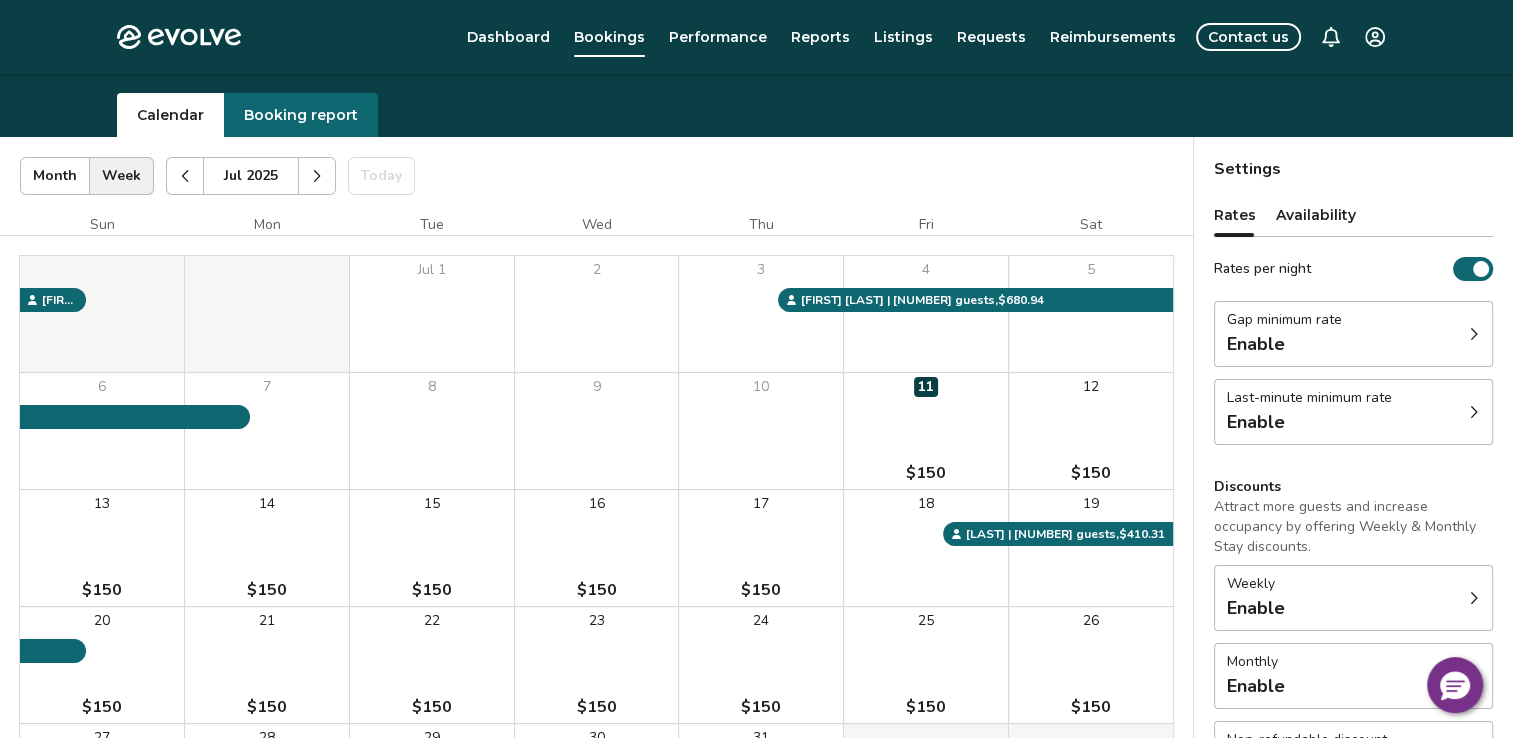 click at bounding box center [317, 176] 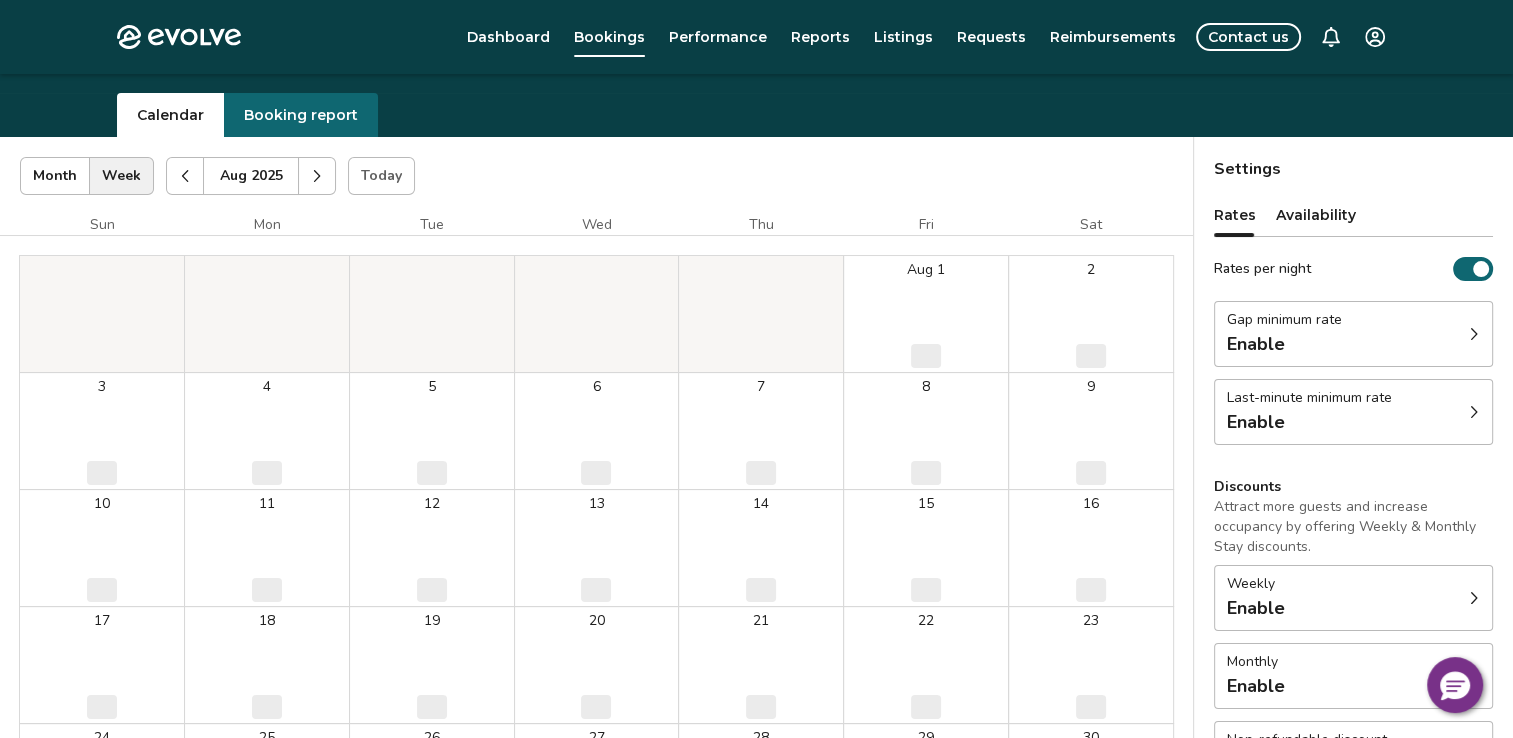 click at bounding box center (317, 176) 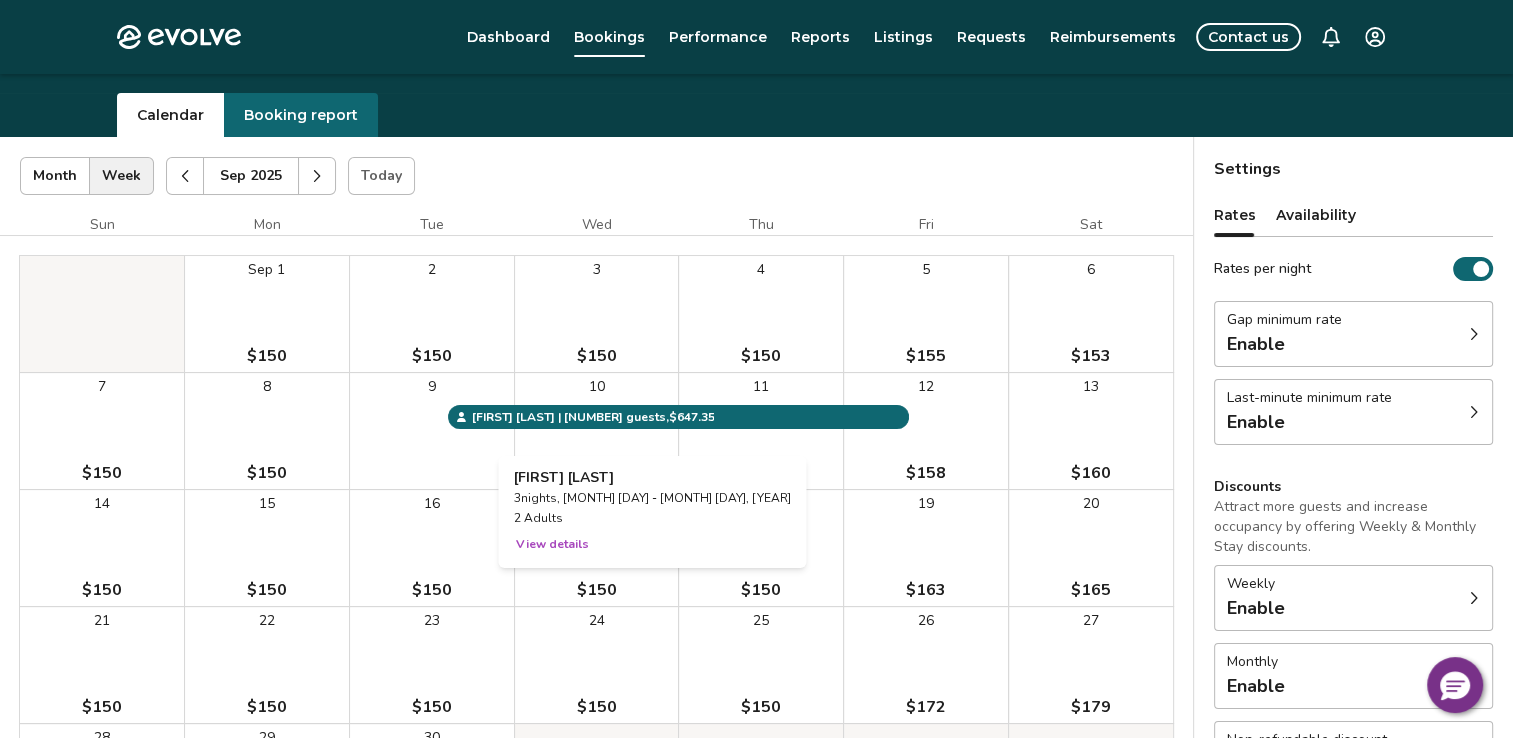 click on "View details" at bounding box center (552, 544) 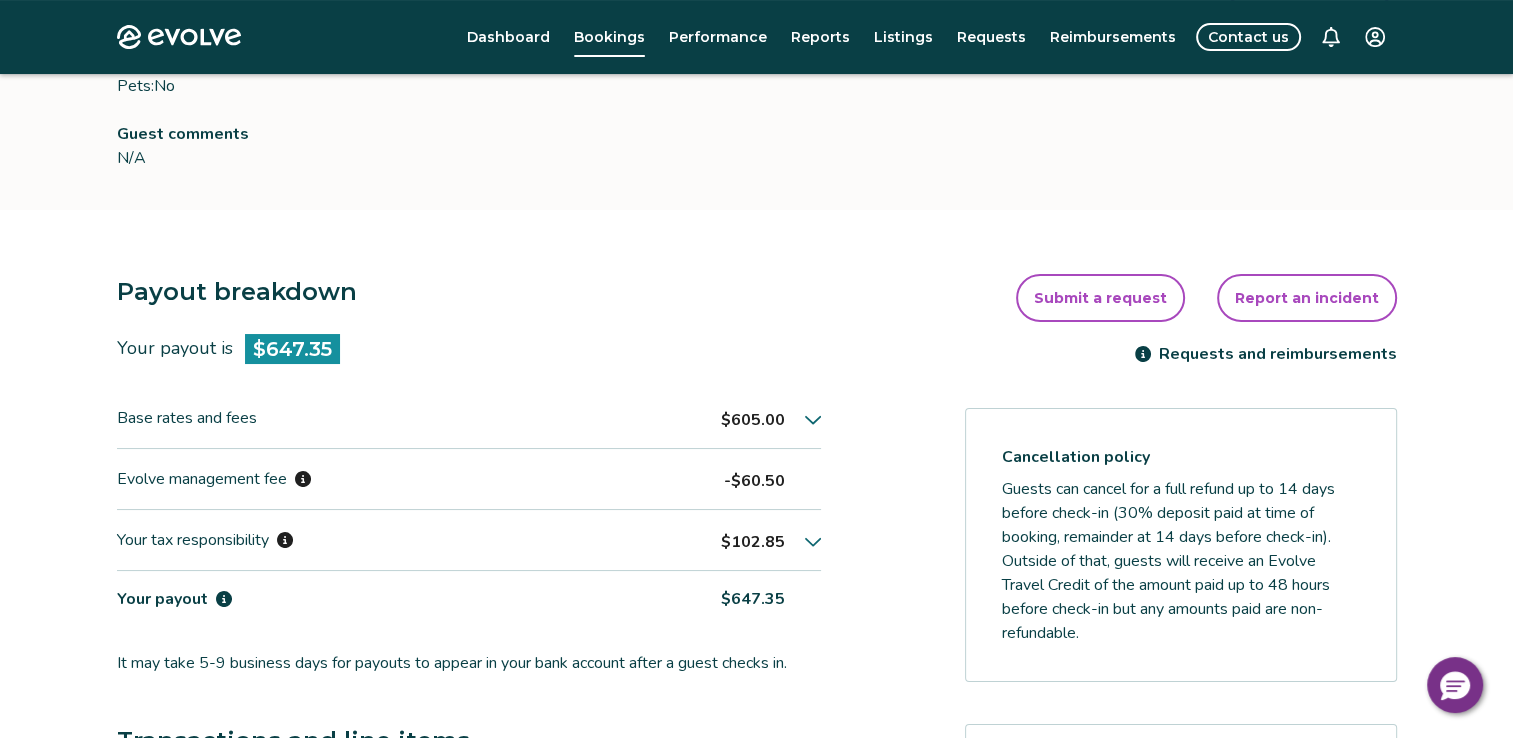 scroll, scrollTop: 408, scrollLeft: 0, axis: vertical 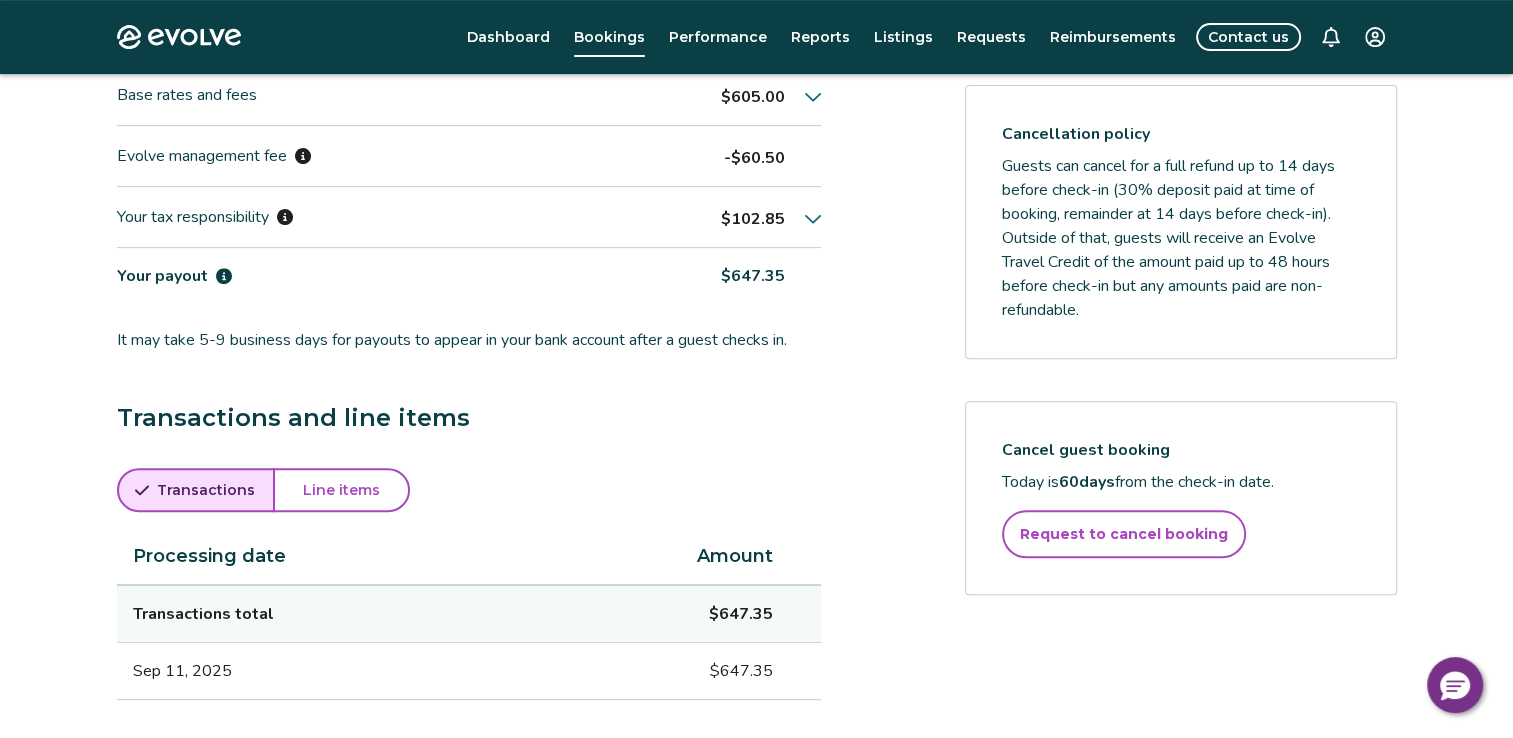 click on "Line items" at bounding box center [341, 490] 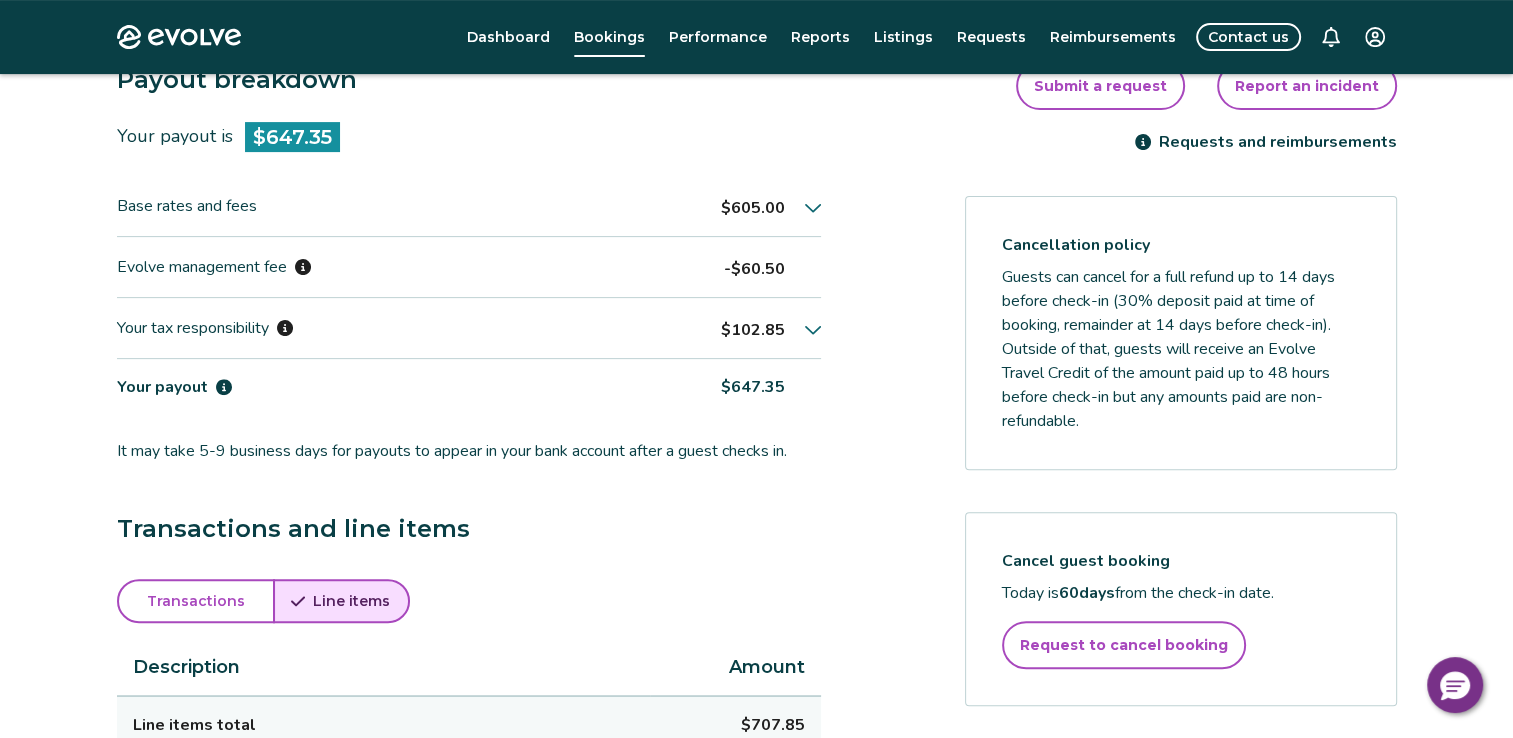 scroll, scrollTop: 514, scrollLeft: 0, axis: vertical 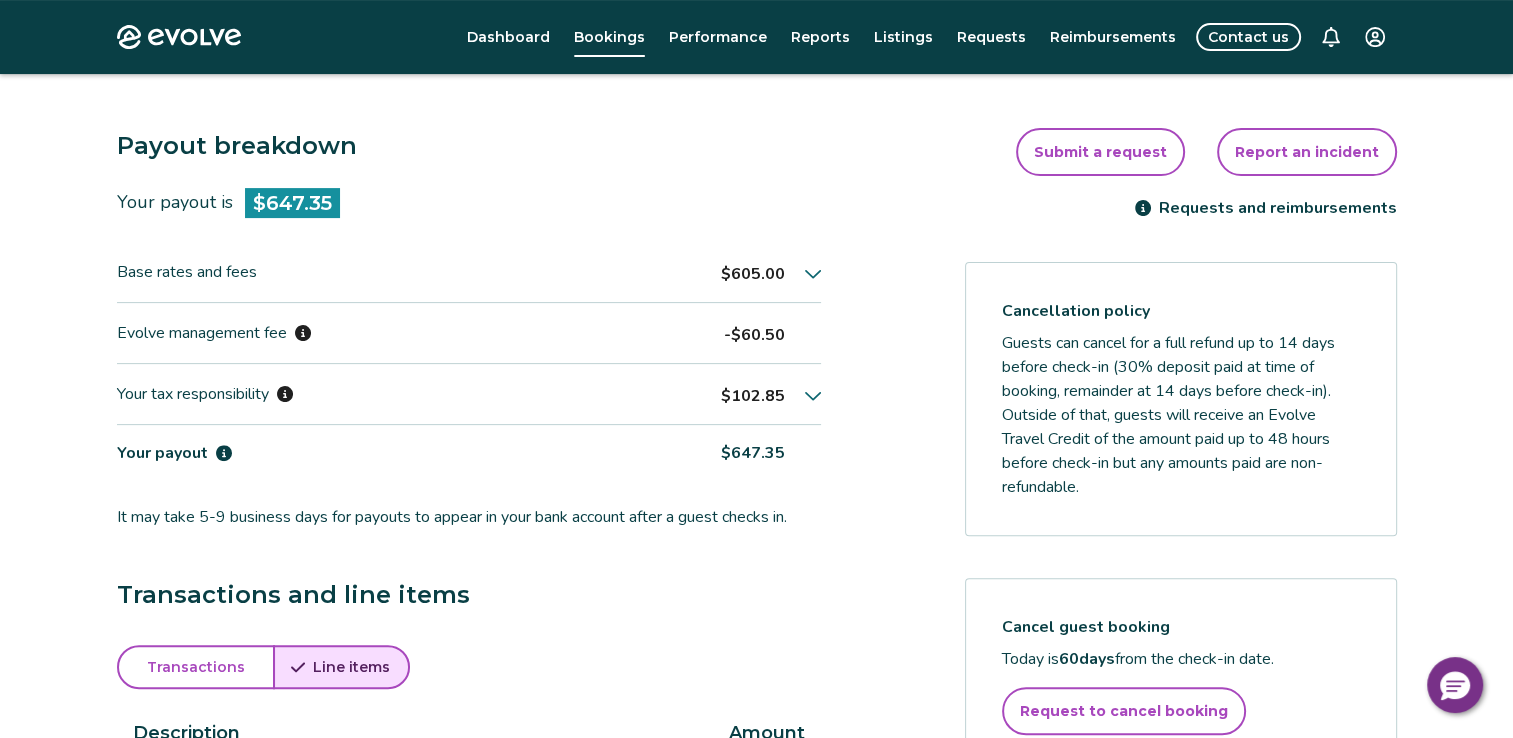 click on "Contact us" at bounding box center [1248, 37] 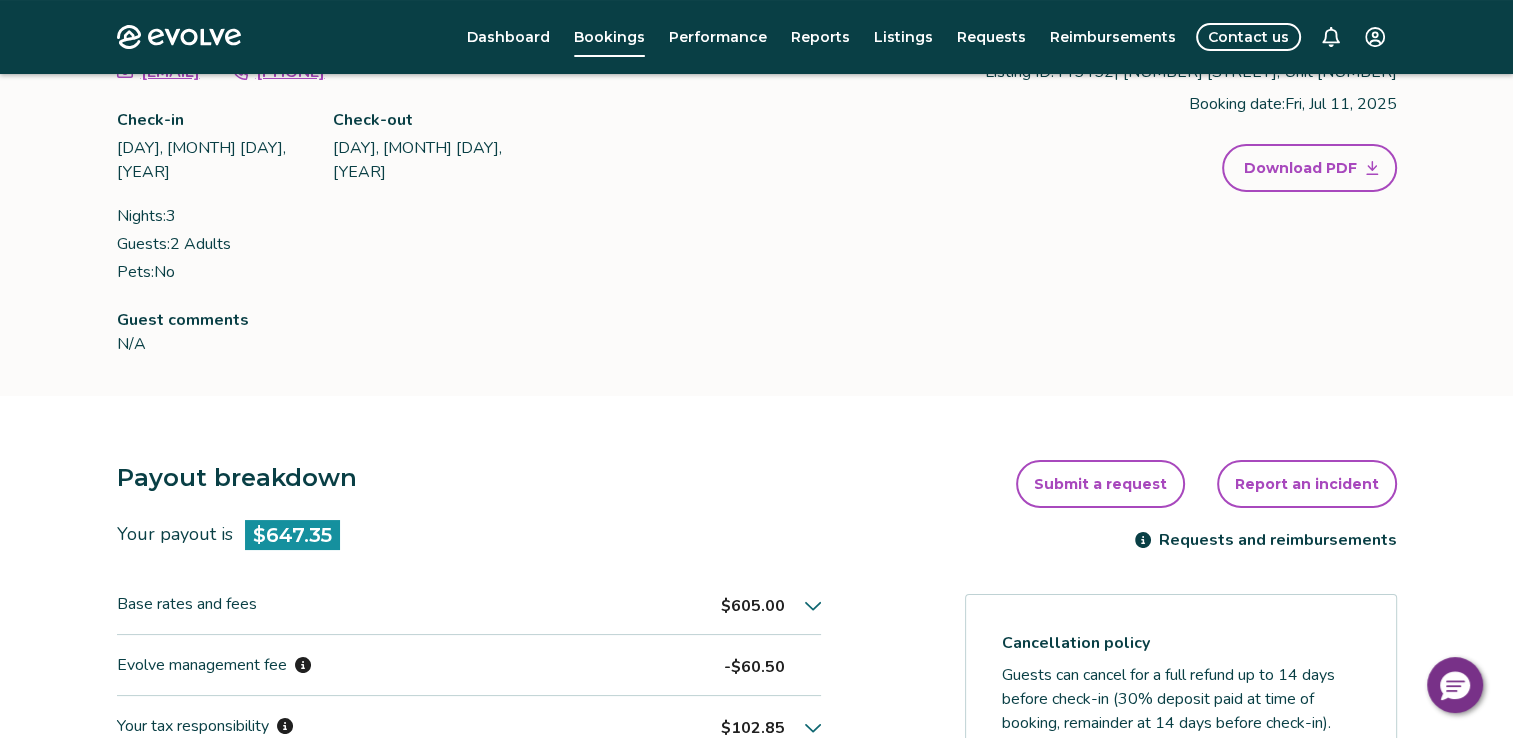 scroll, scrollTop: 0, scrollLeft: 0, axis: both 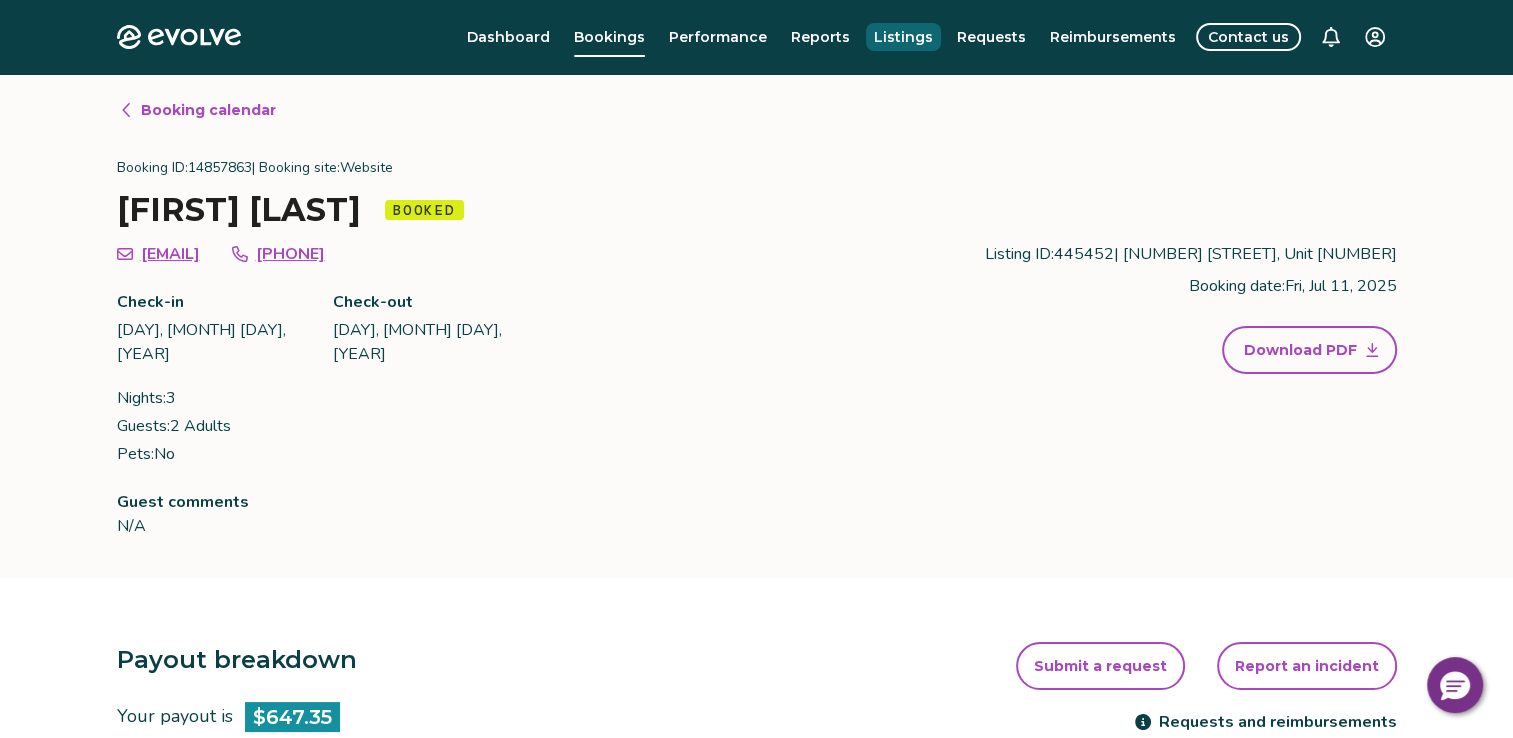 click on "Listings" at bounding box center [903, 37] 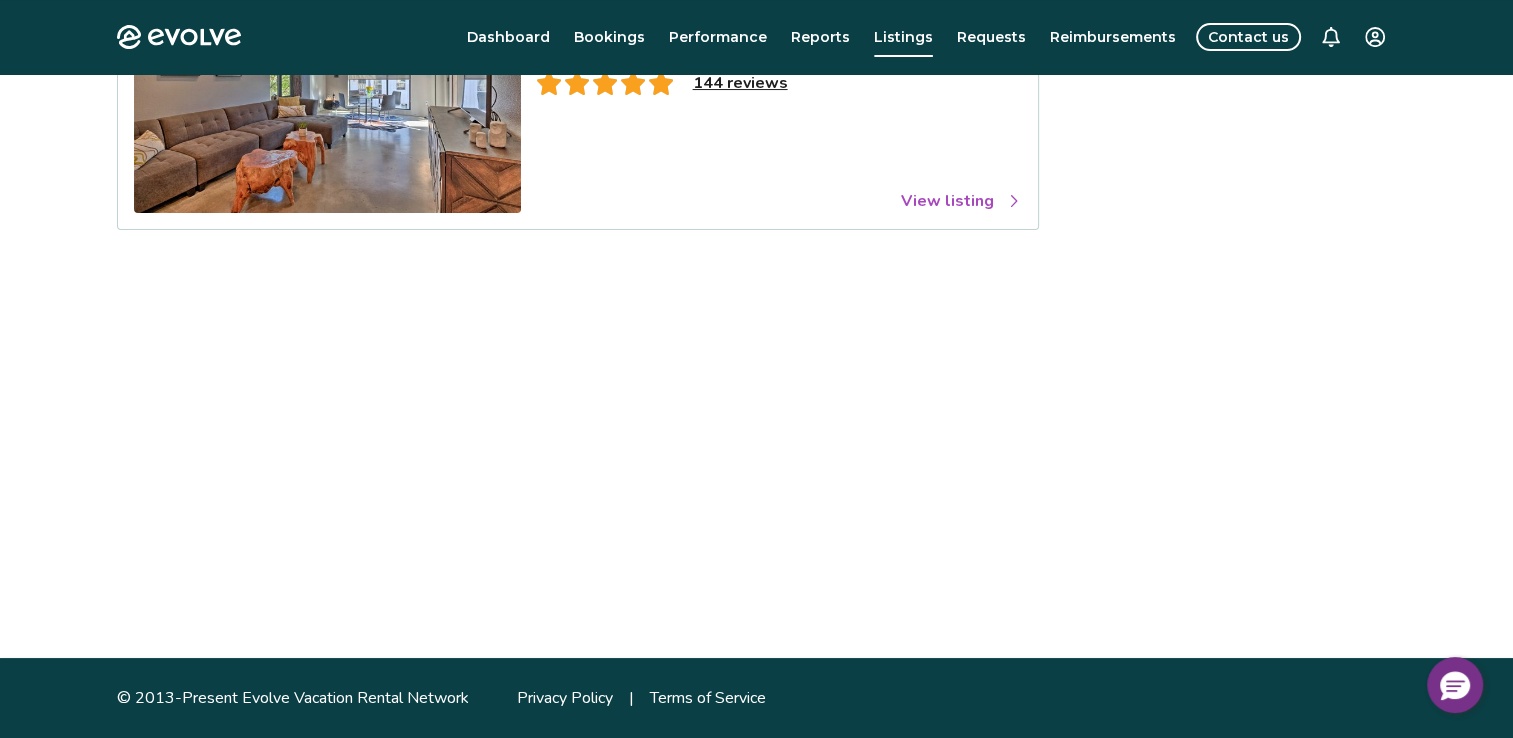 scroll, scrollTop: 0, scrollLeft: 0, axis: both 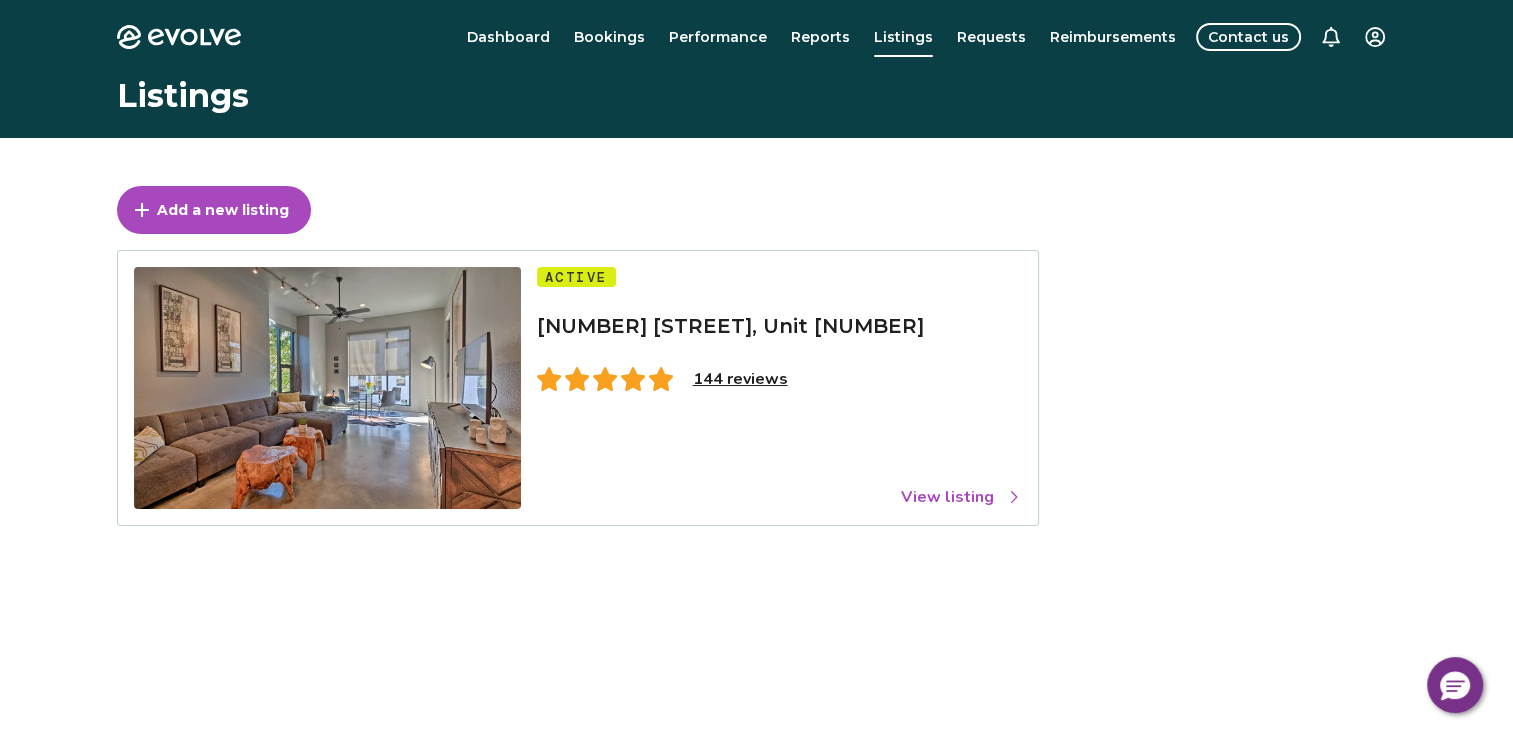click on "View listing" at bounding box center (961, 497) 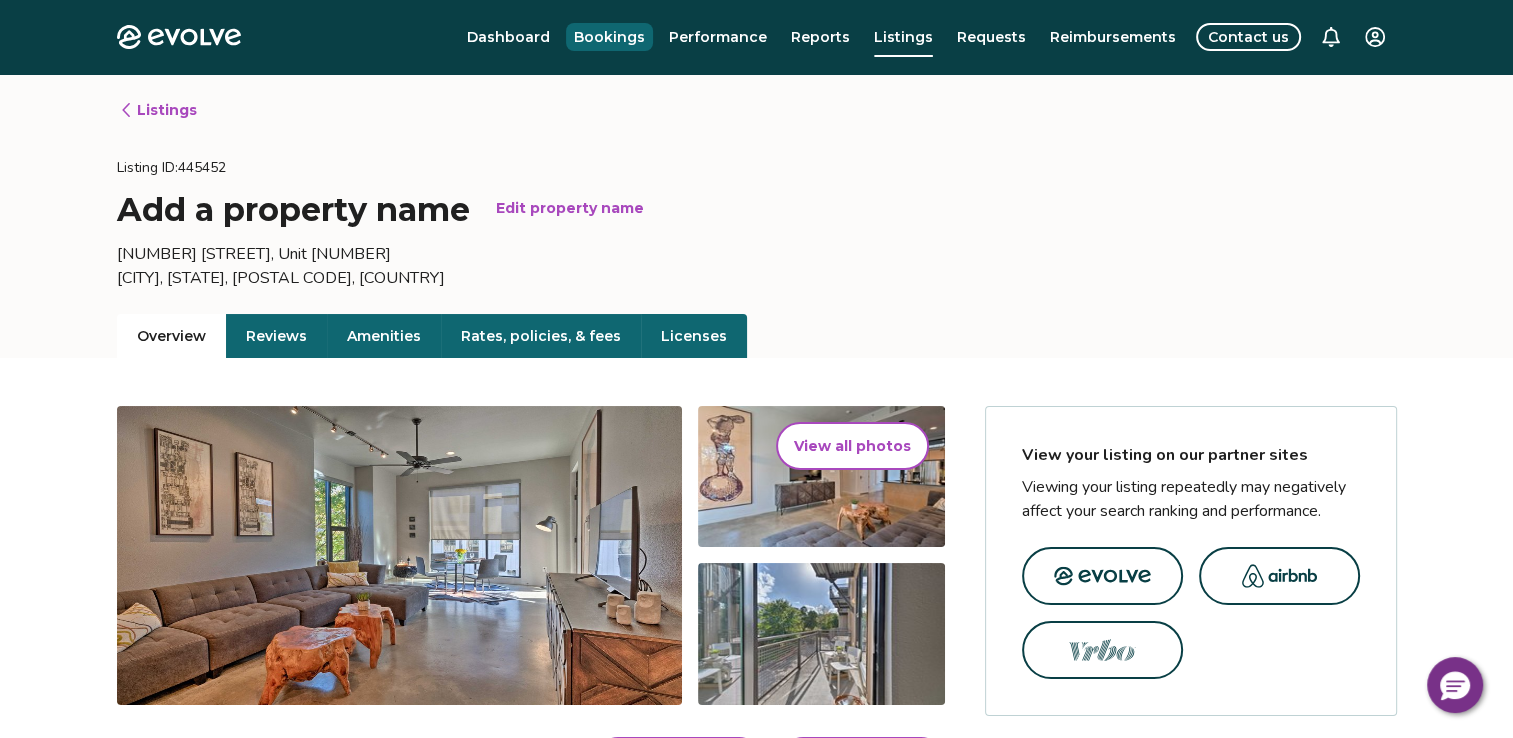 click on "Bookings" at bounding box center [609, 37] 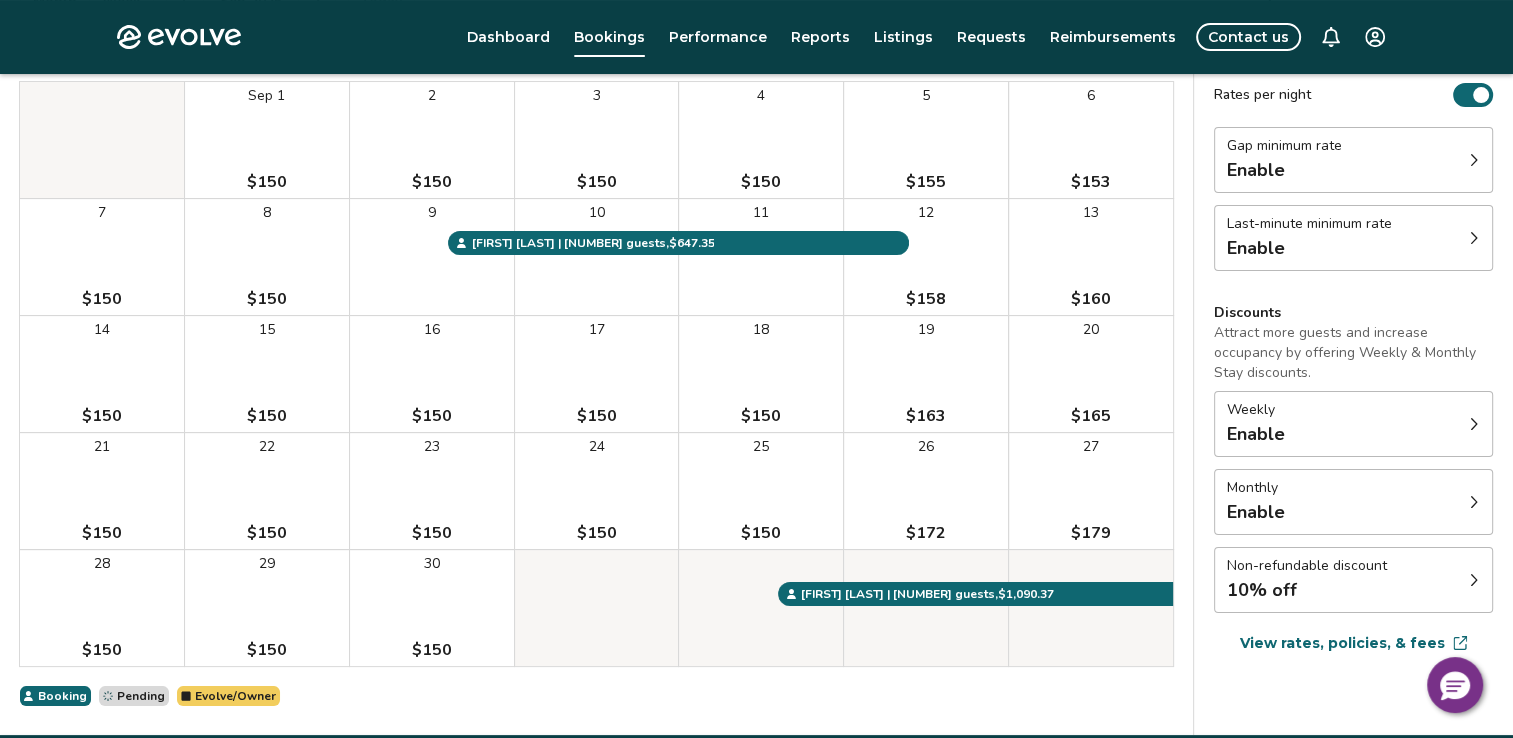 scroll, scrollTop: 234, scrollLeft: 0, axis: vertical 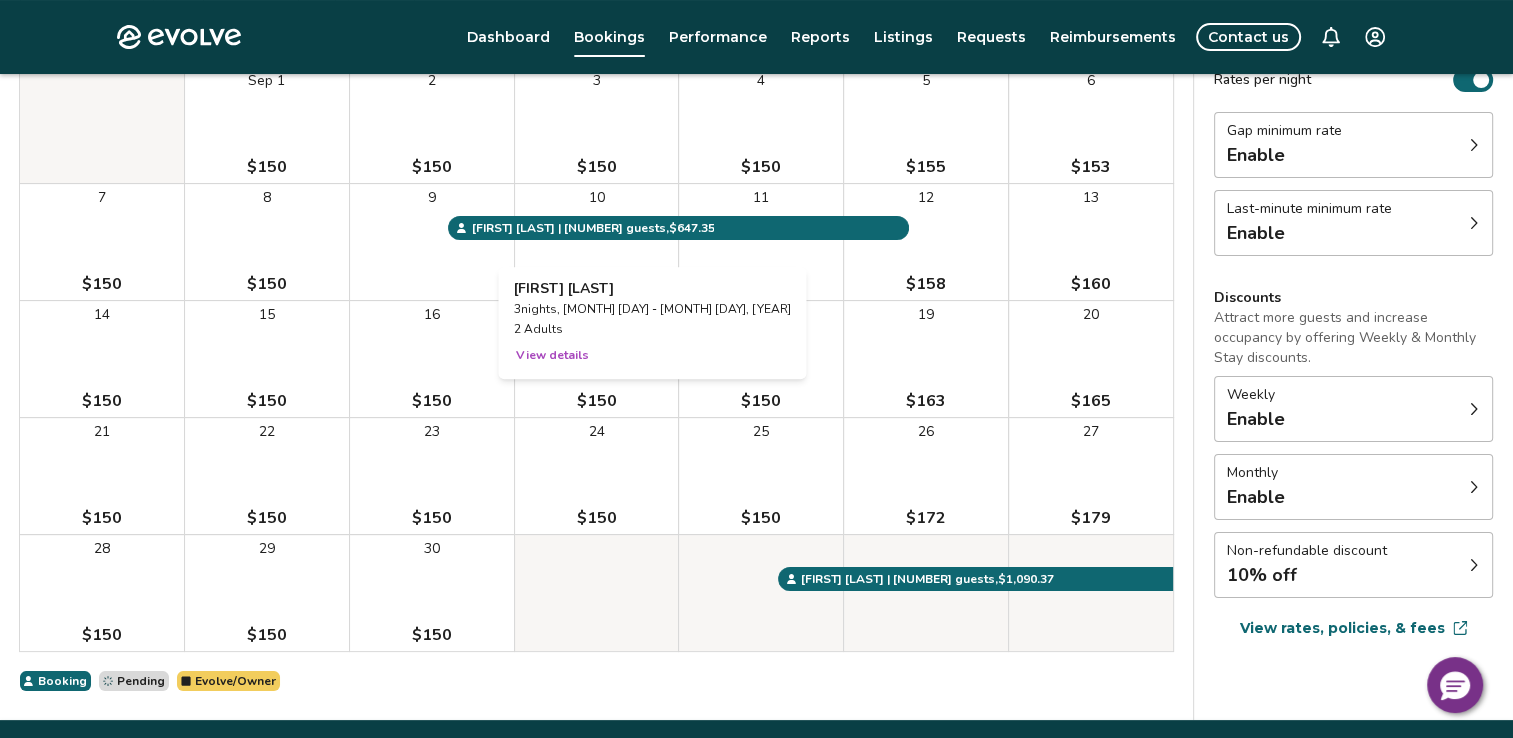 click on "View details" at bounding box center [552, 355] 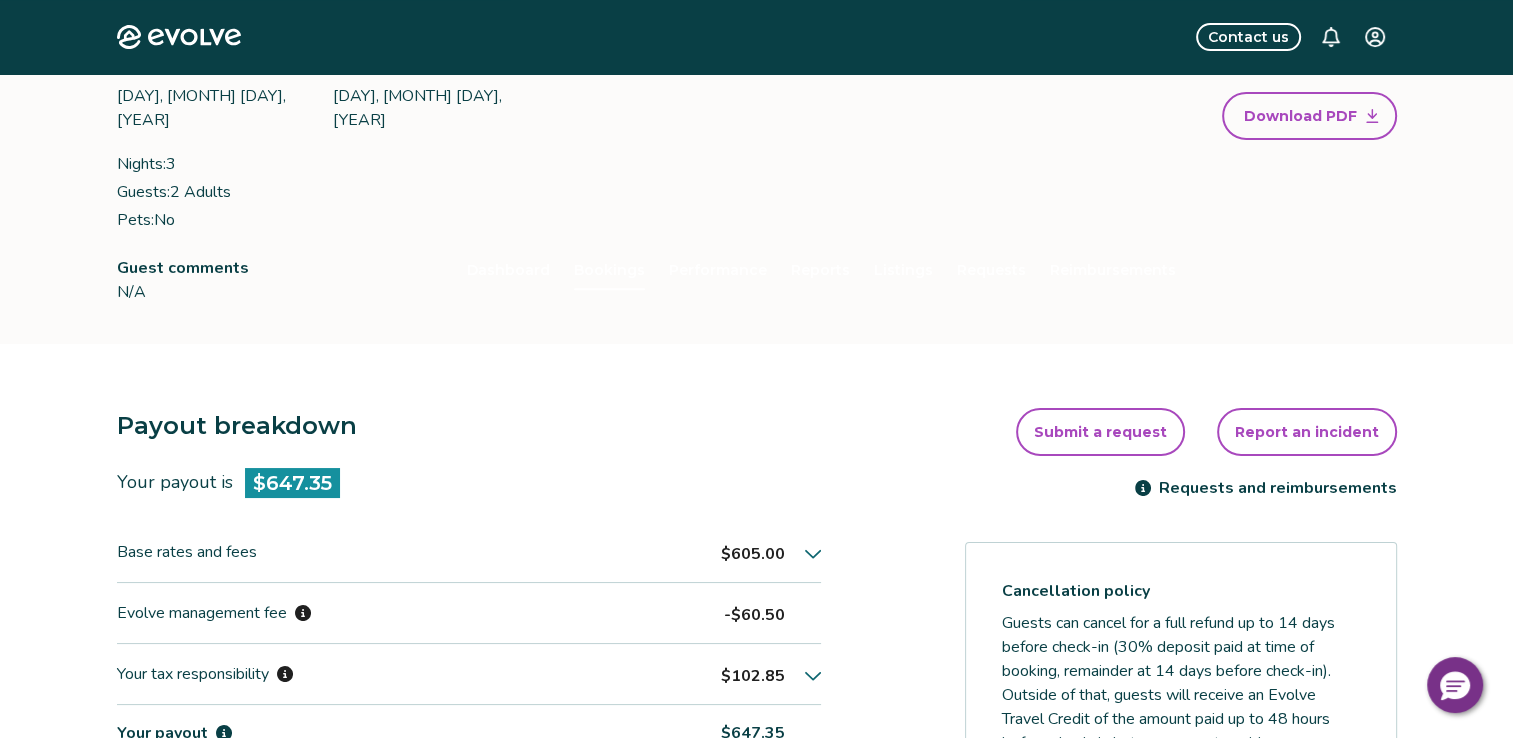 scroll, scrollTop: 0, scrollLeft: 0, axis: both 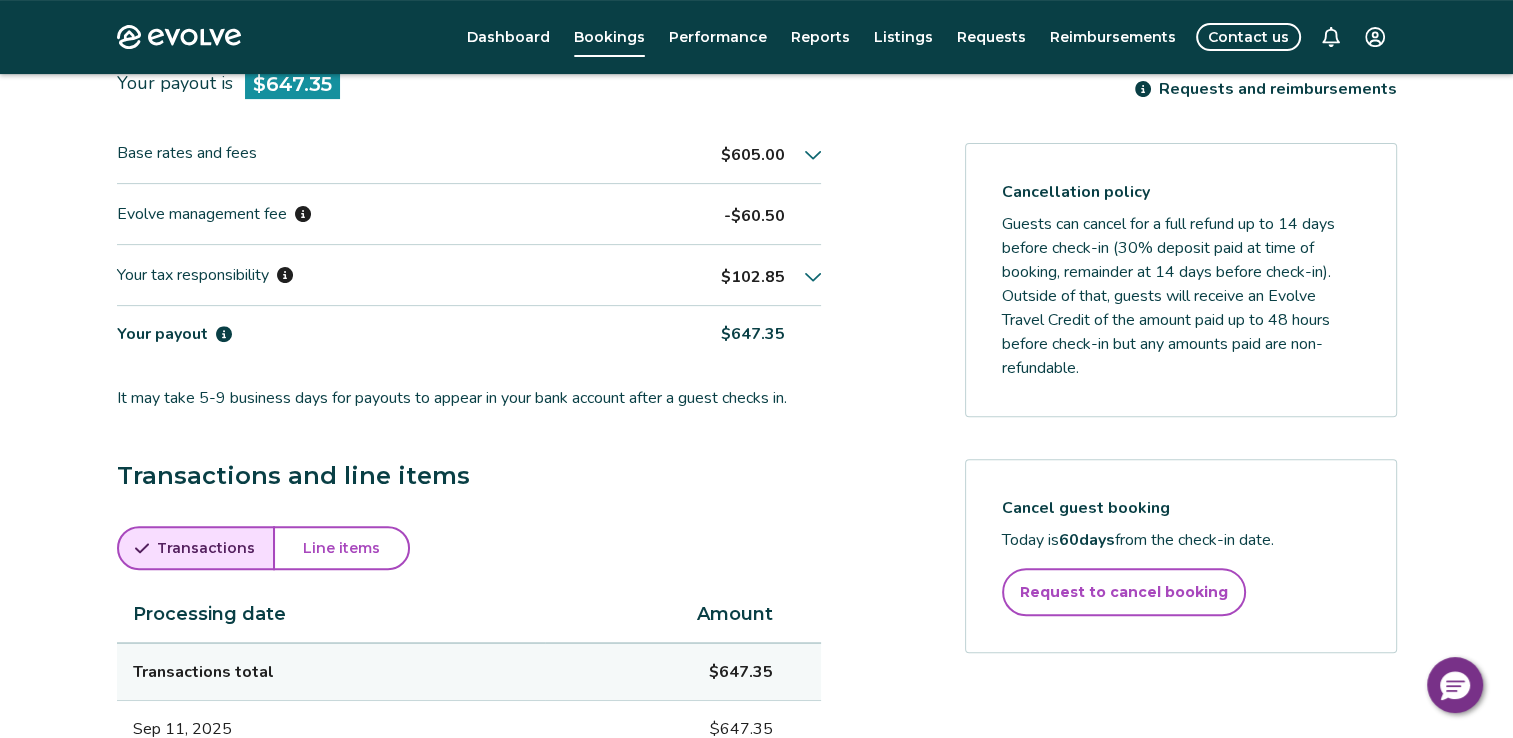 click on "Line items" at bounding box center (341, 548) 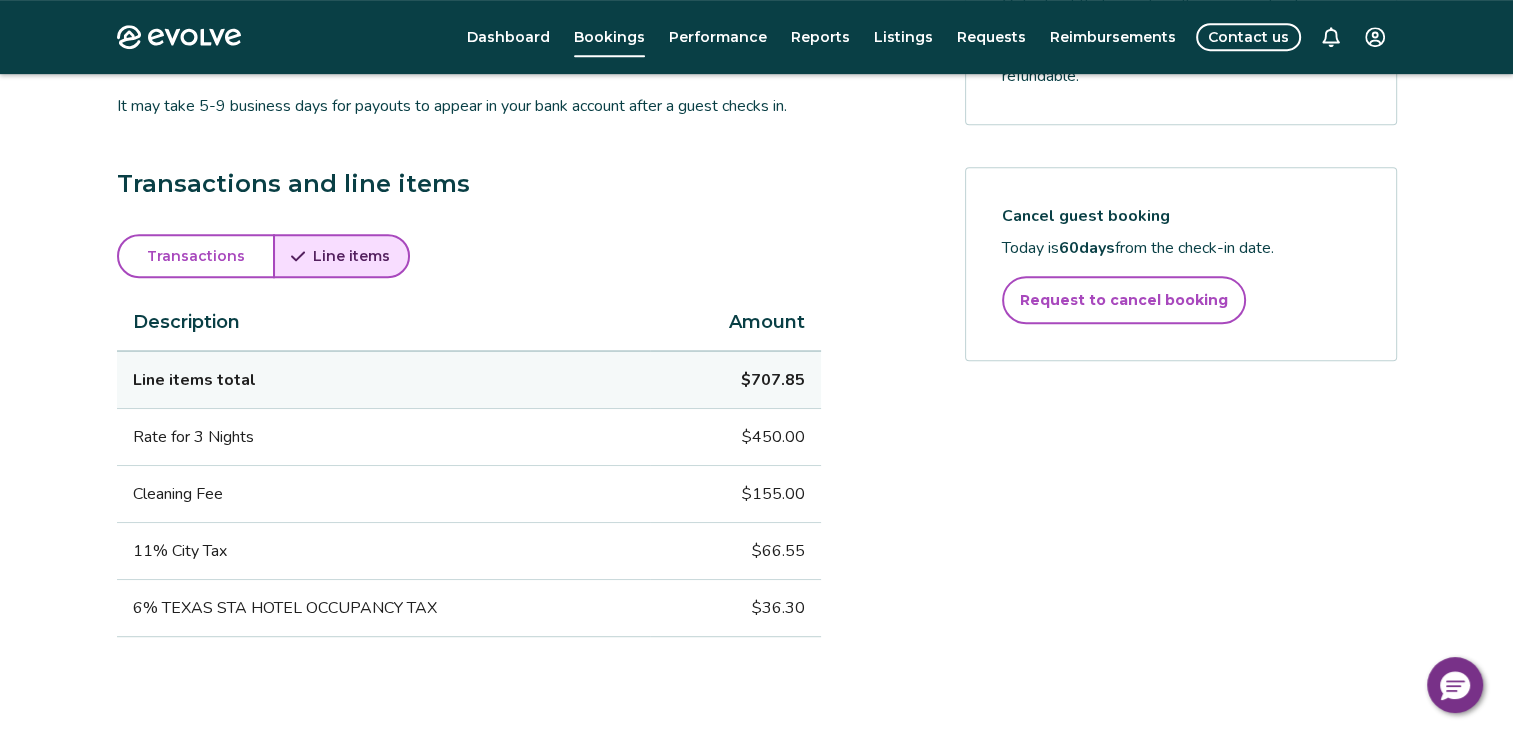 scroll, scrollTop: 948, scrollLeft: 0, axis: vertical 